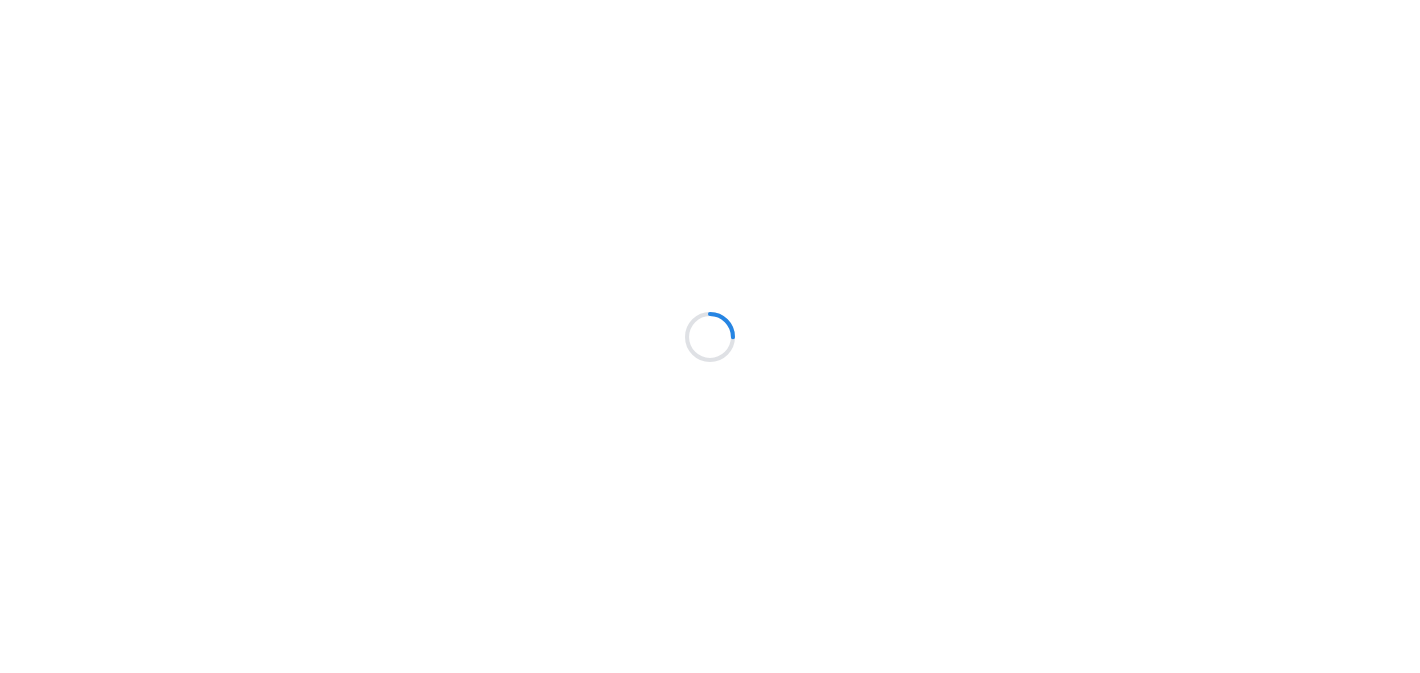 scroll, scrollTop: 0, scrollLeft: 0, axis: both 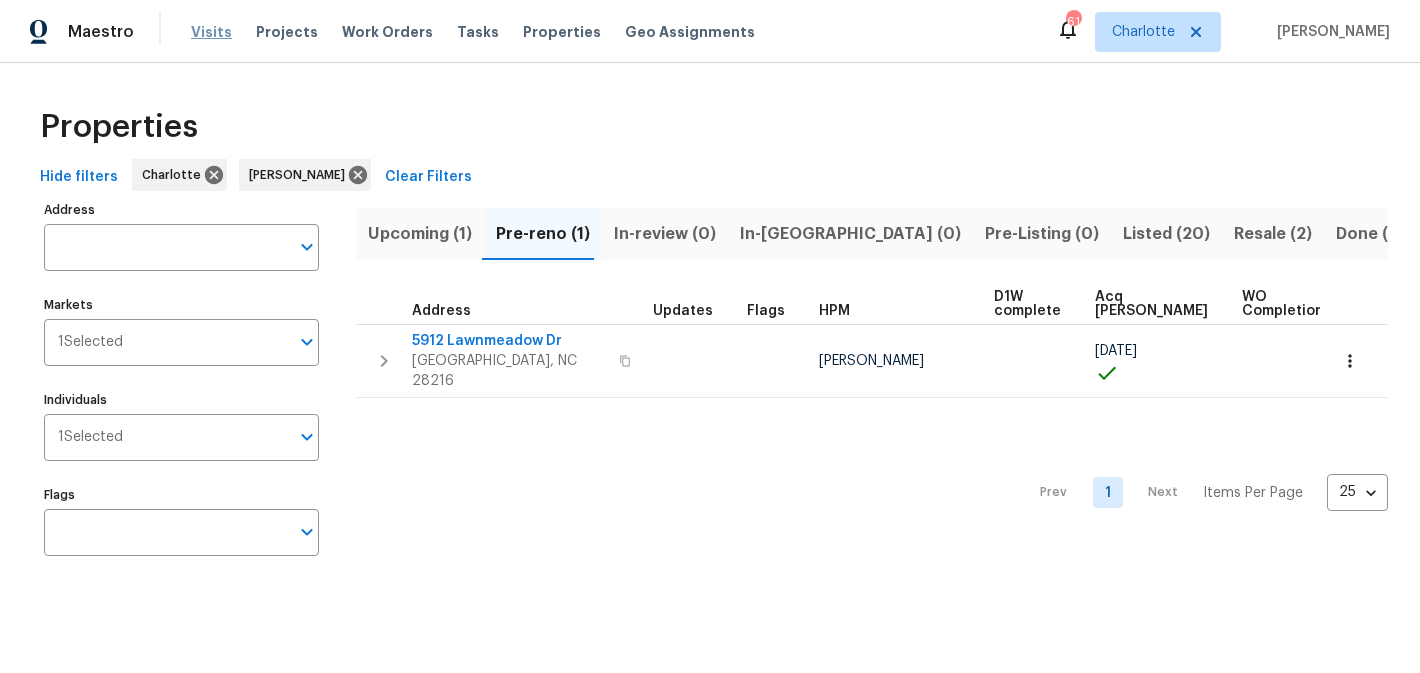 click on "Visits" at bounding box center (211, 32) 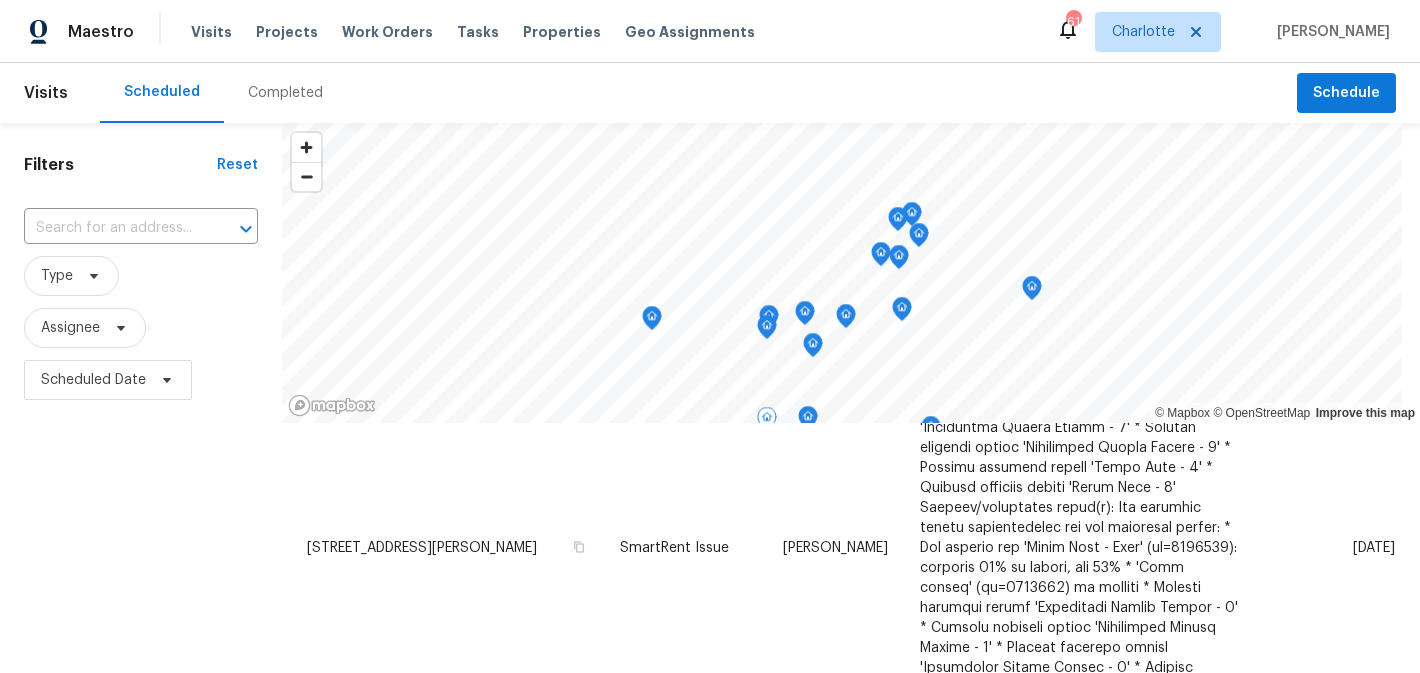 scroll, scrollTop: 1508, scrollLeft: 0, axis: vertical 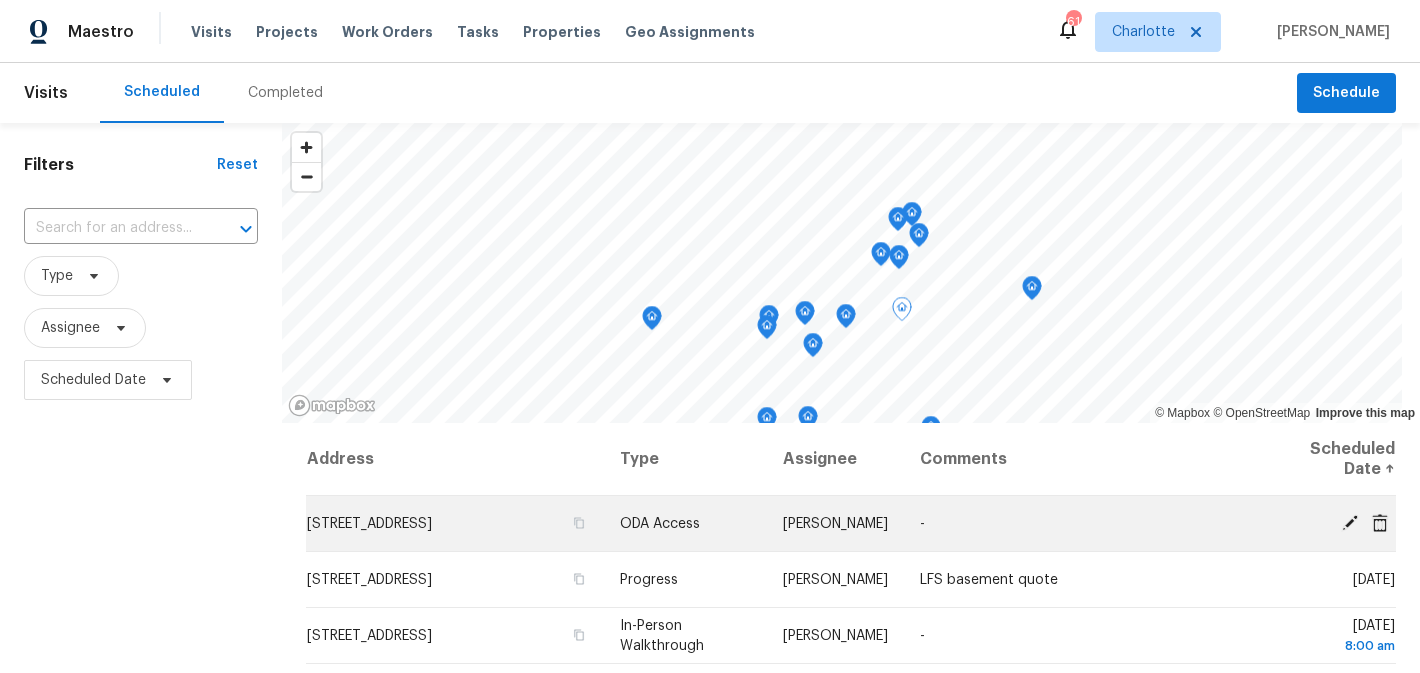 click 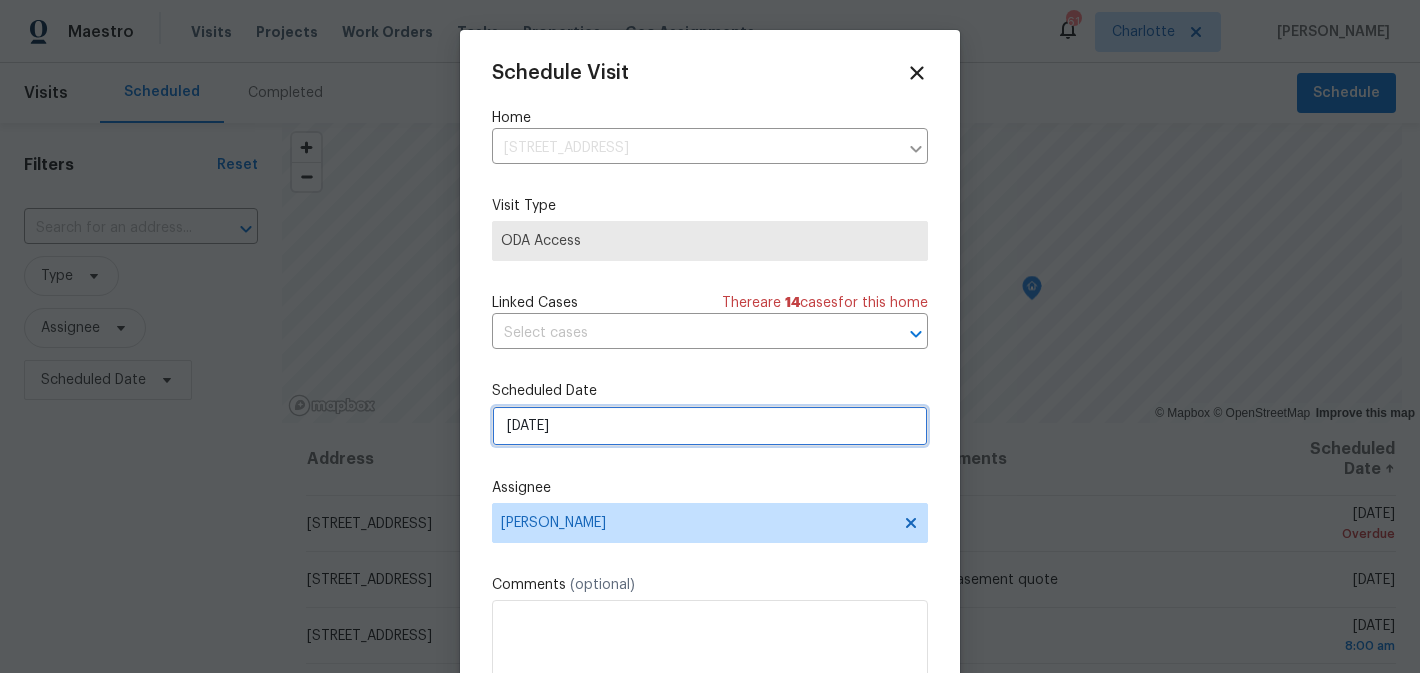 click on "7/15/2025" at bounding box center [710, 426] 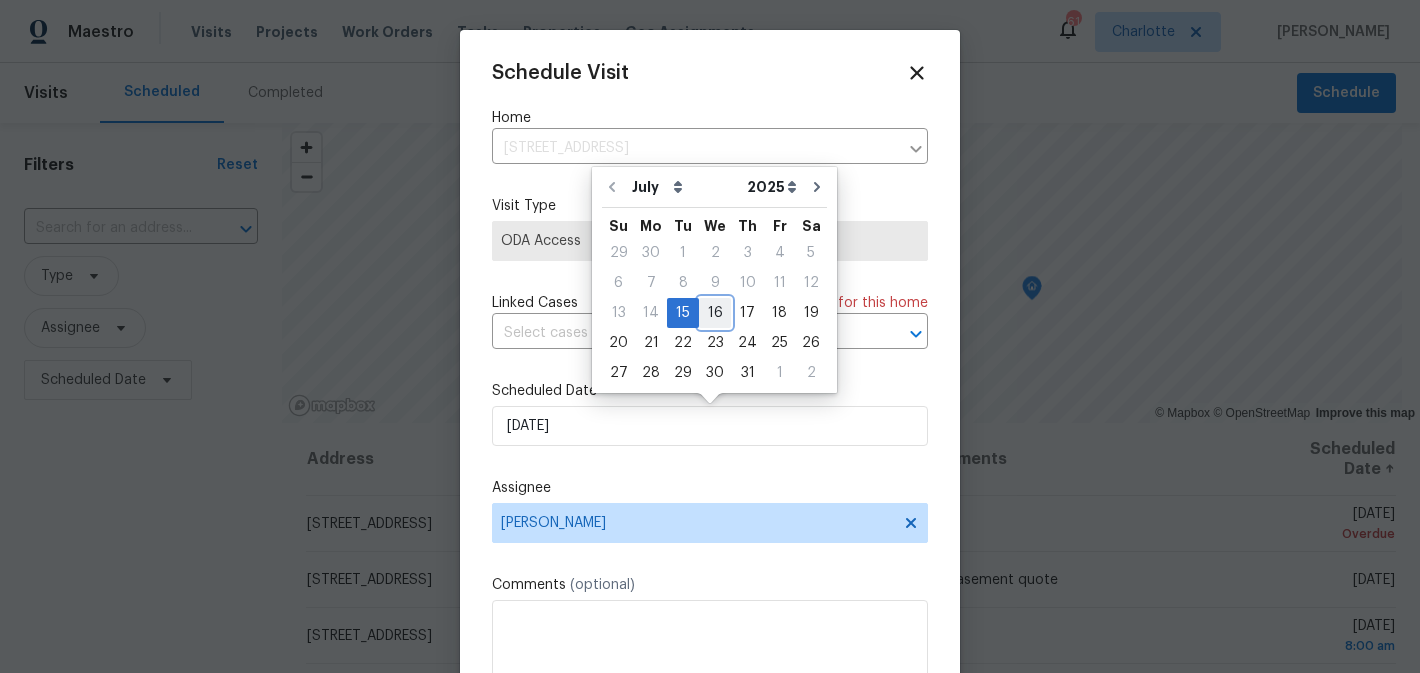 click on "16" at bounding box center (715, 313) 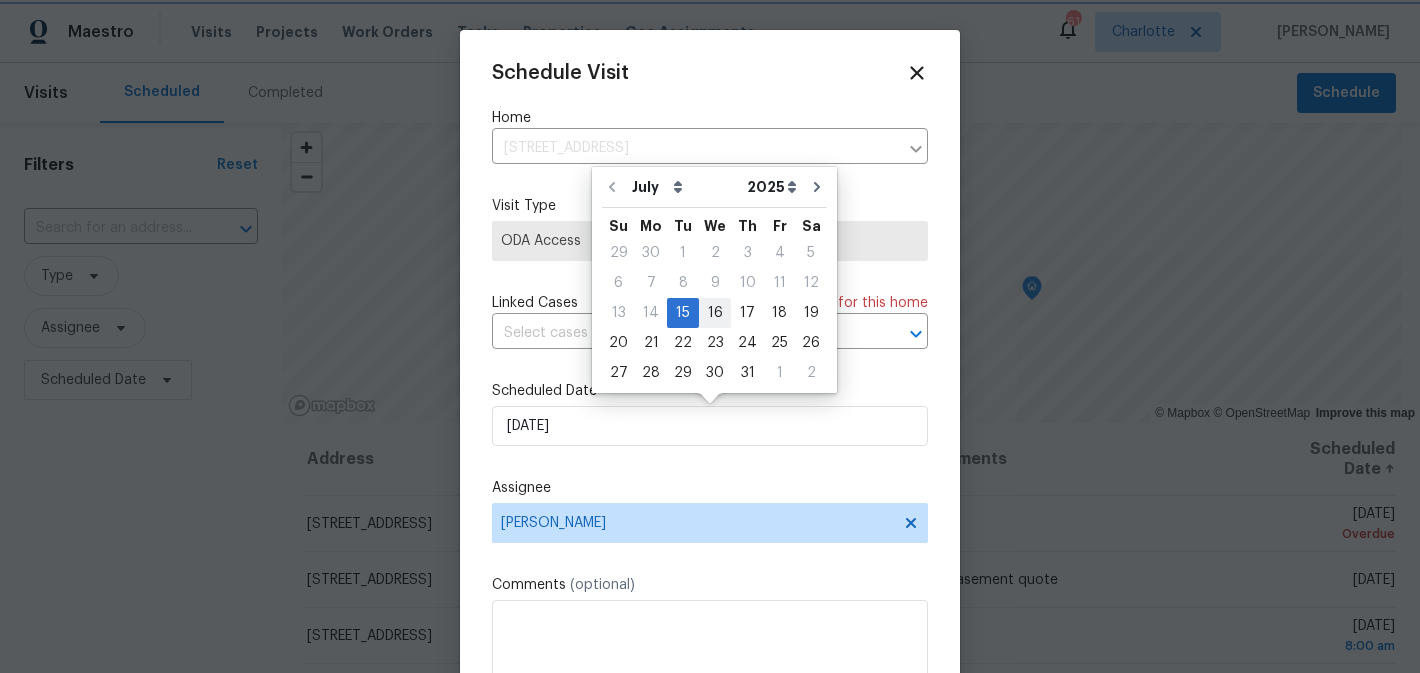 type on "[DATE]" 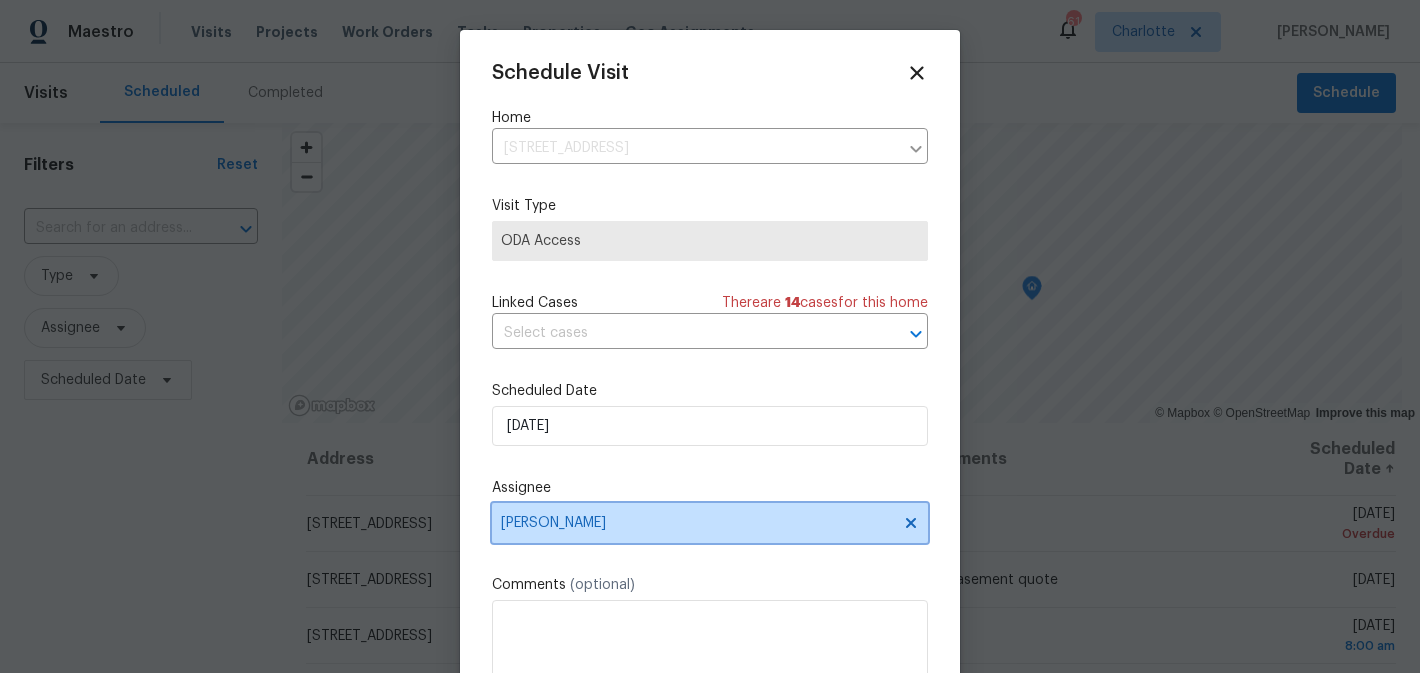 click on "[PERSON_NAME]" at bounding box center [710, 523] 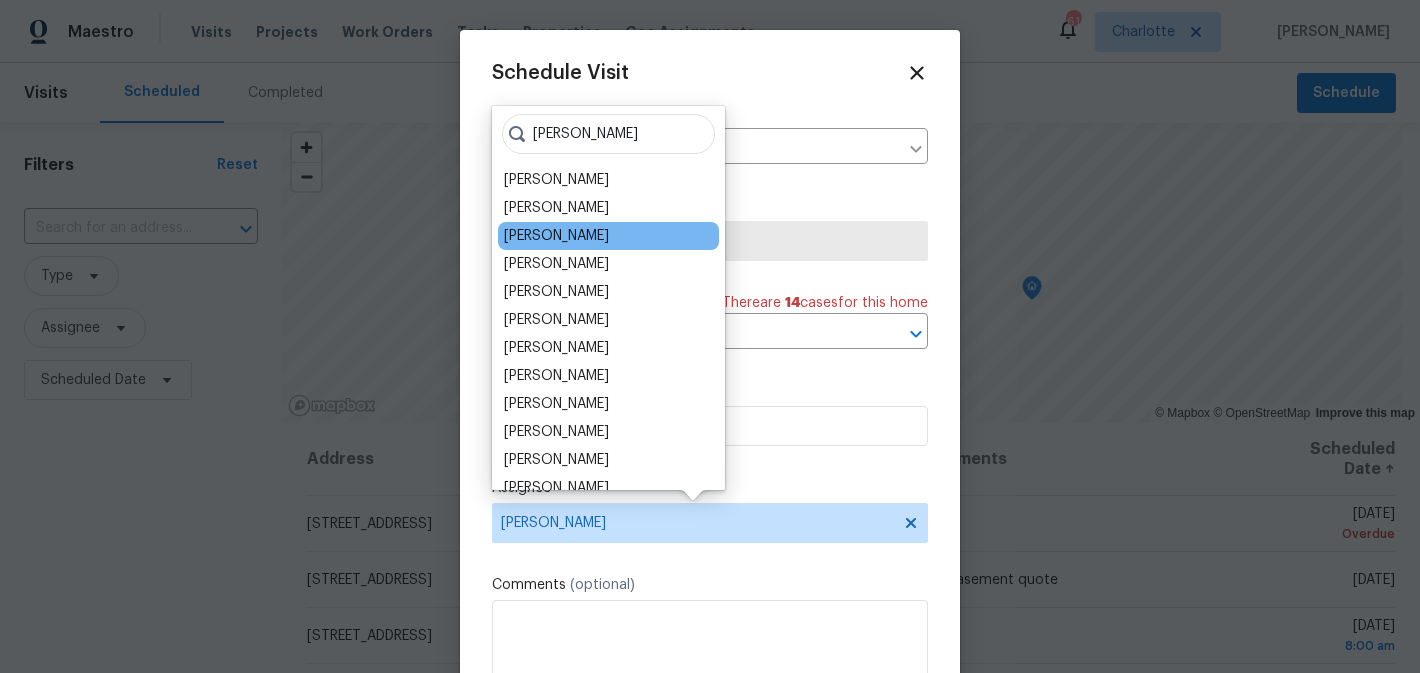 type on "ryan" 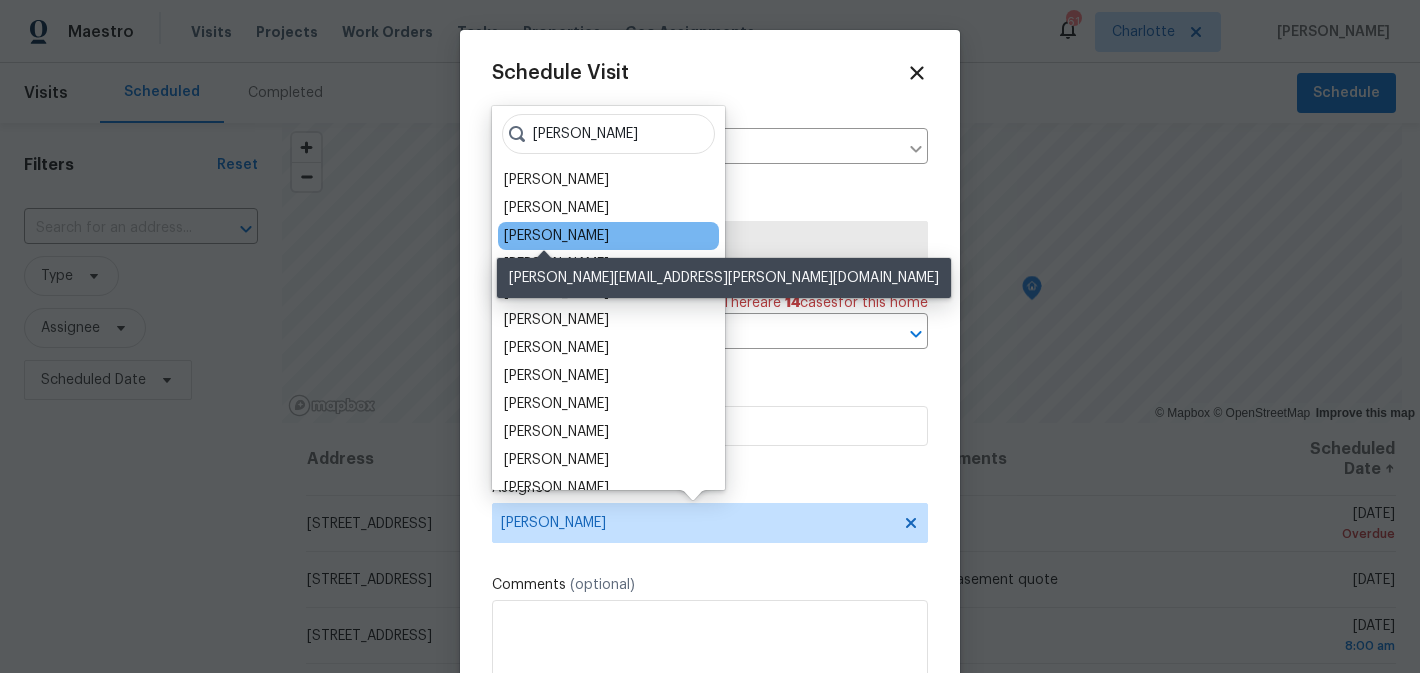 click on "[PERSON_NAME]" at bounding box center (556, 236) 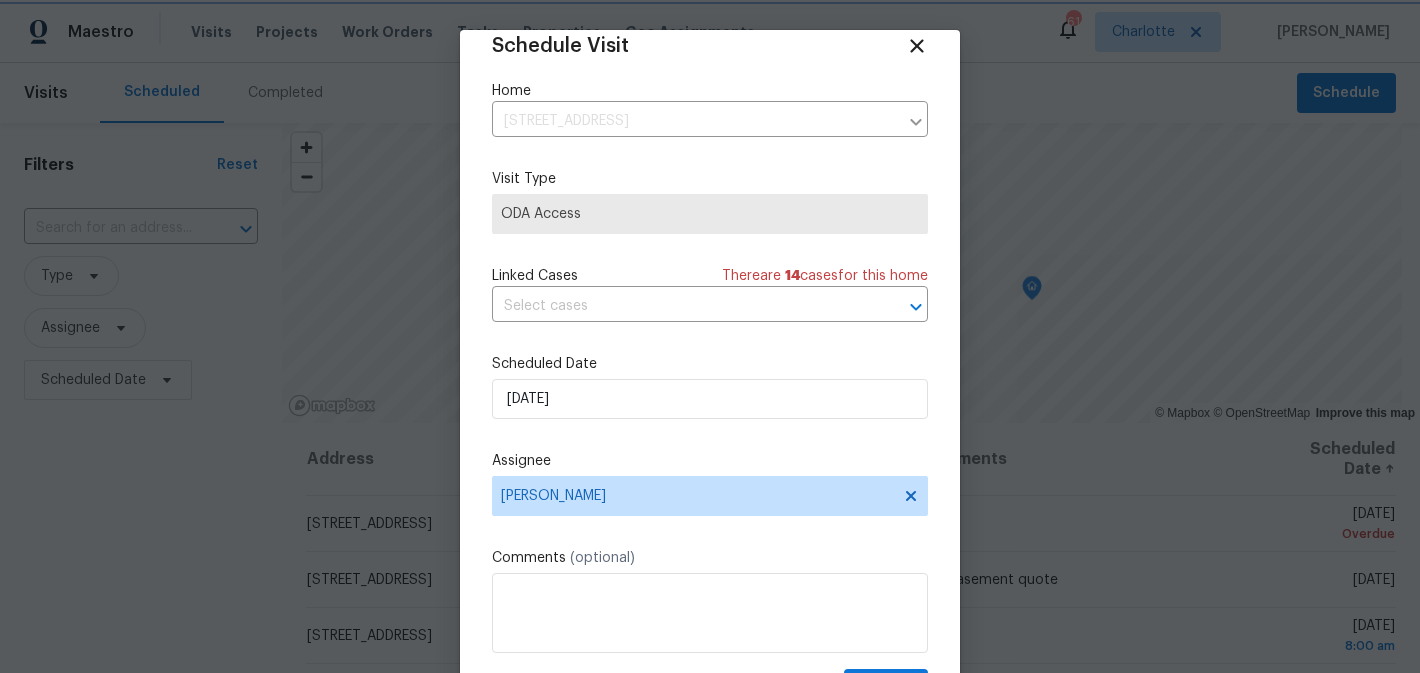 scroll, scrollTop: 36, scrollLeft: 0, axis: vertical 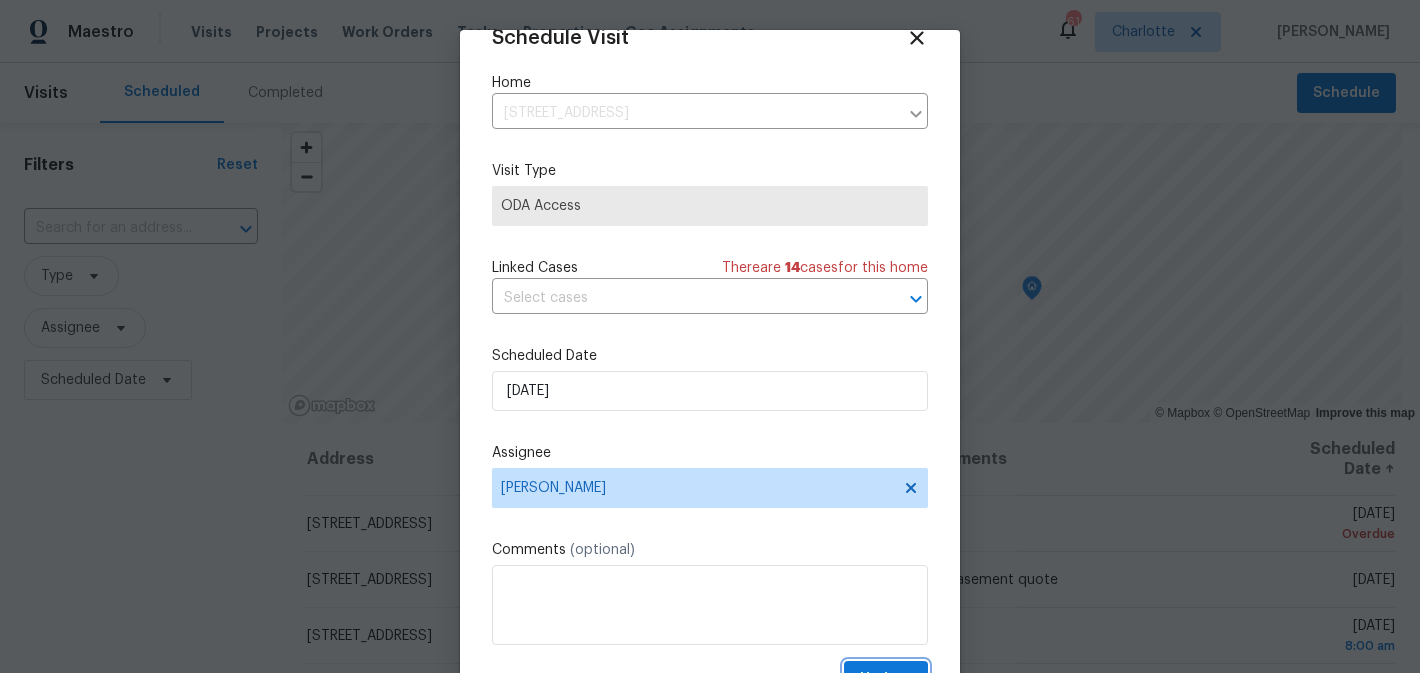 click on "Update" at bounding box center [886, 679] 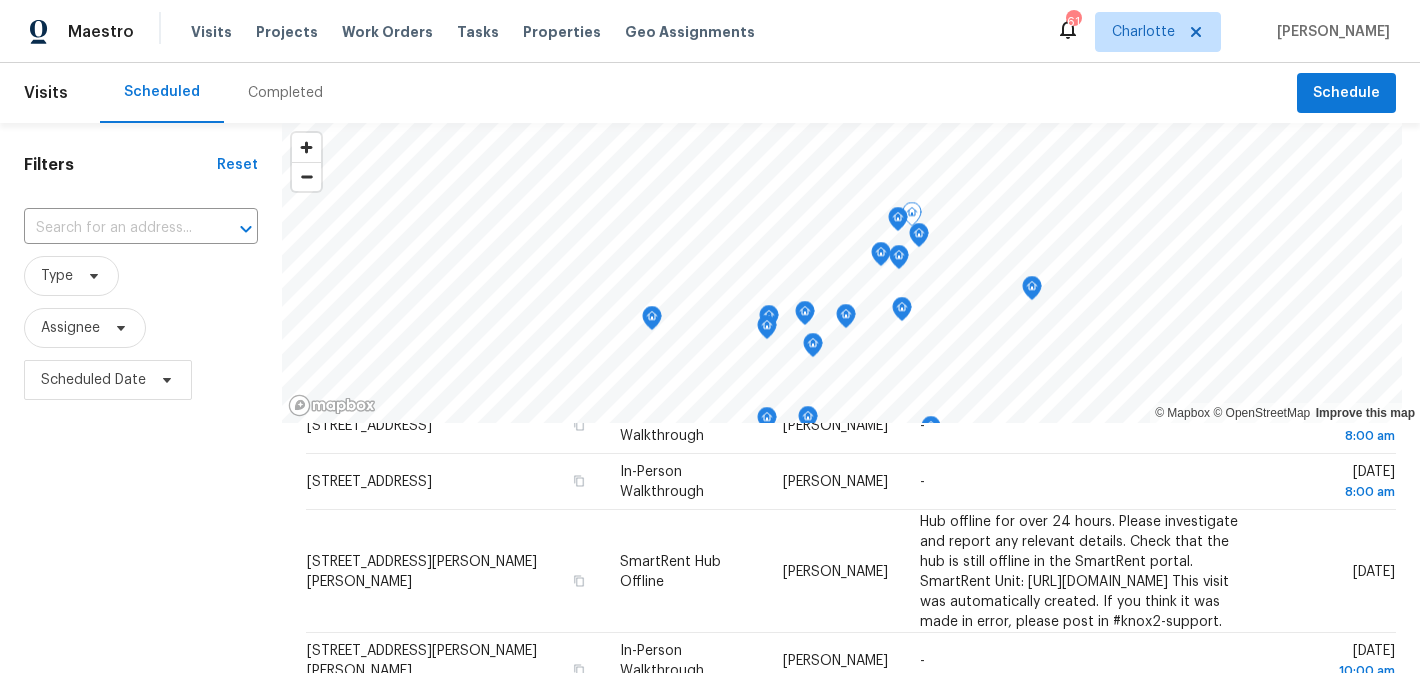 scroll, scrollTop: 0, scrollLeft: 0, axis: both 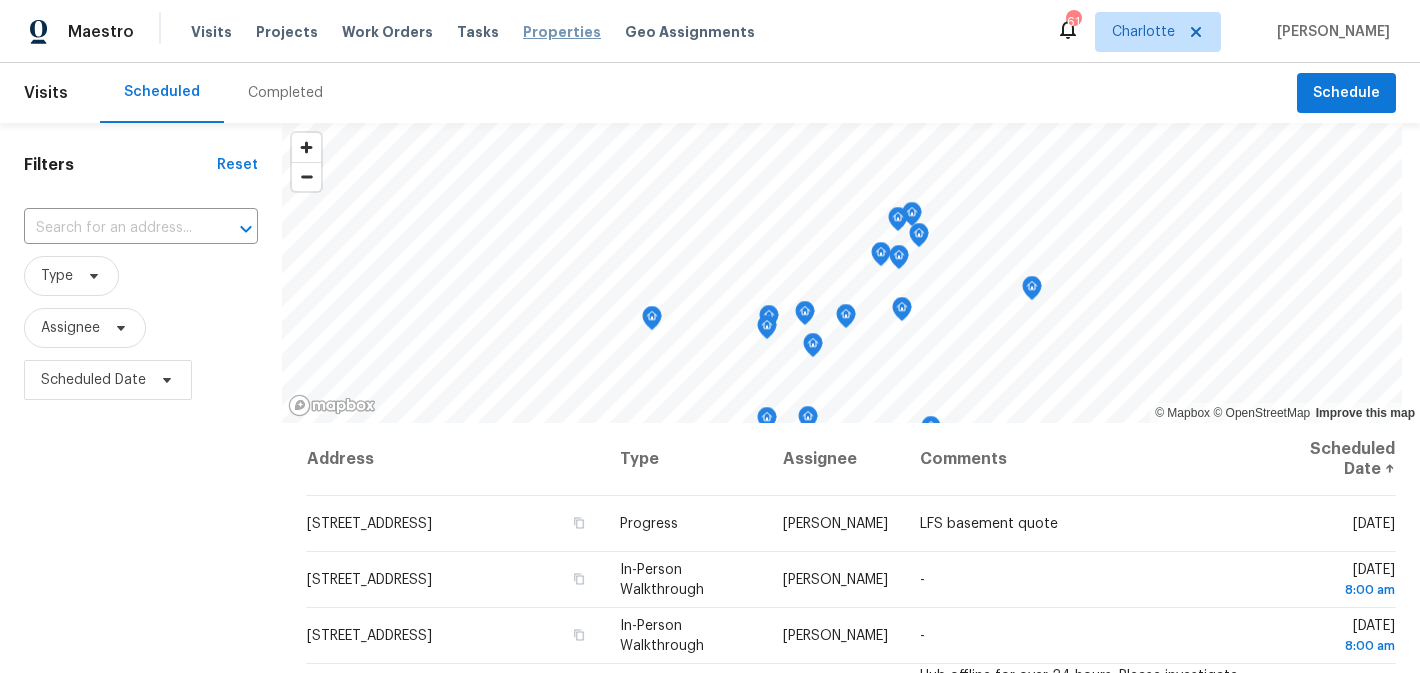 click on "Properties" at bounding box center (562, 32) 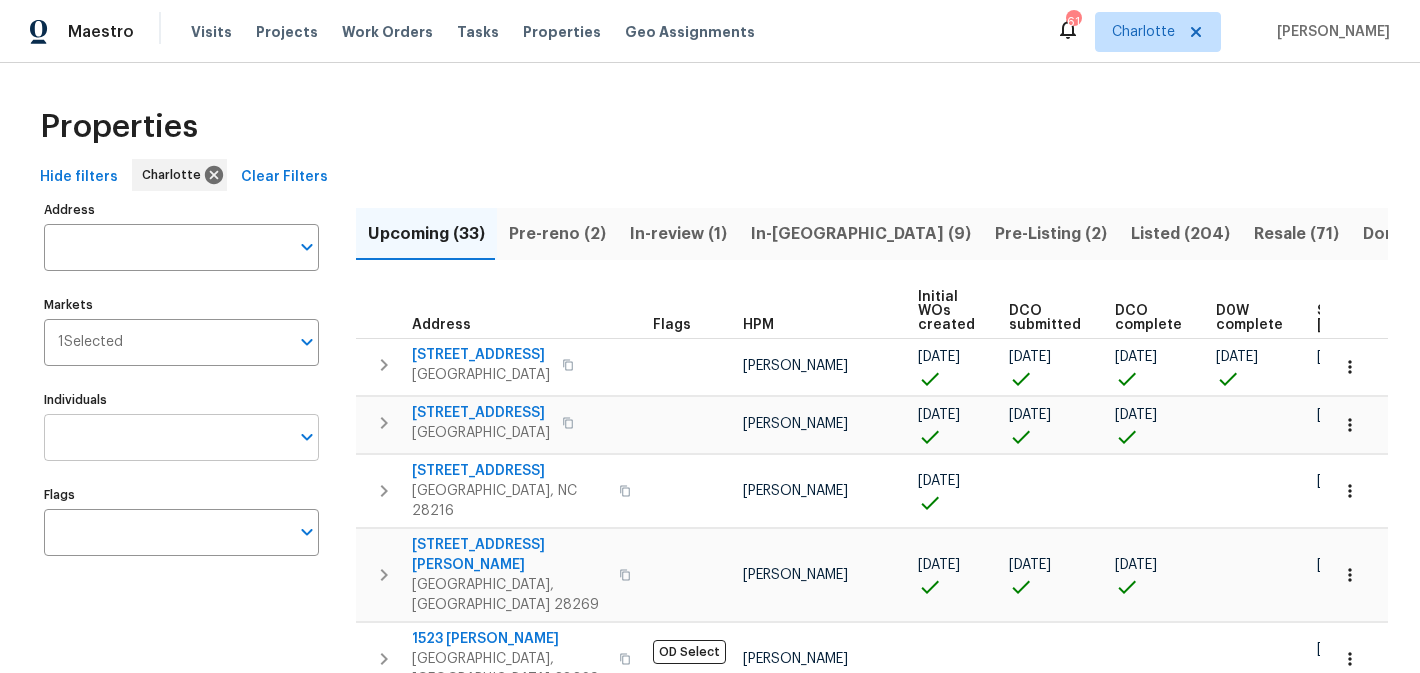 click on "Individuals" at bounding box center [166, 437] 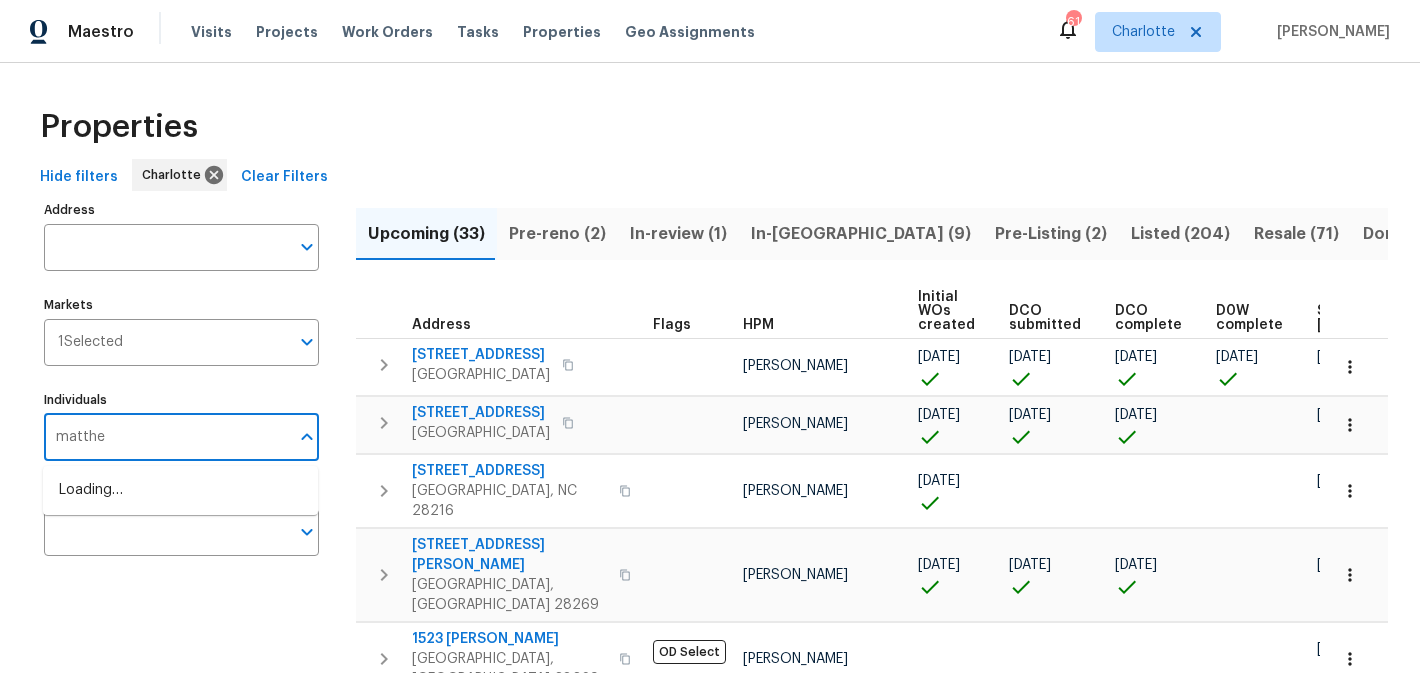type on "matthew" 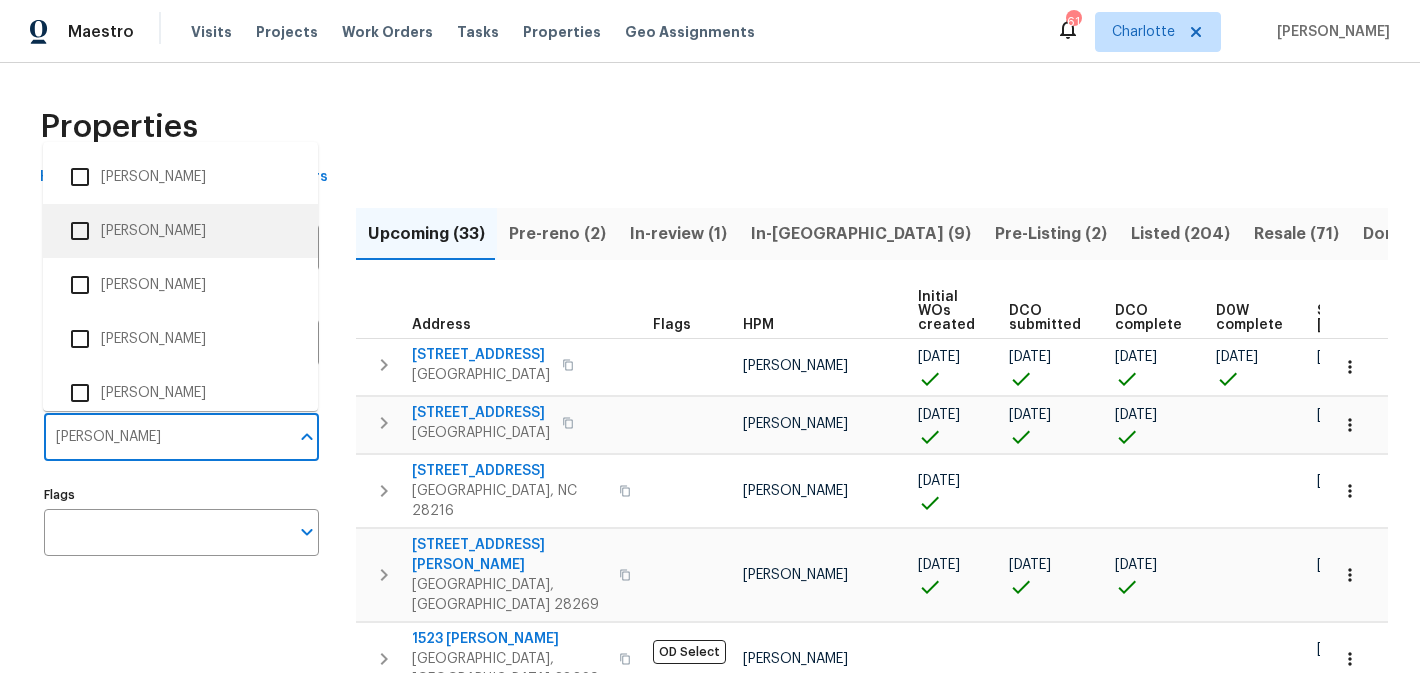 click on "[PERSON_NAME]" at bounding box center [180, 231] 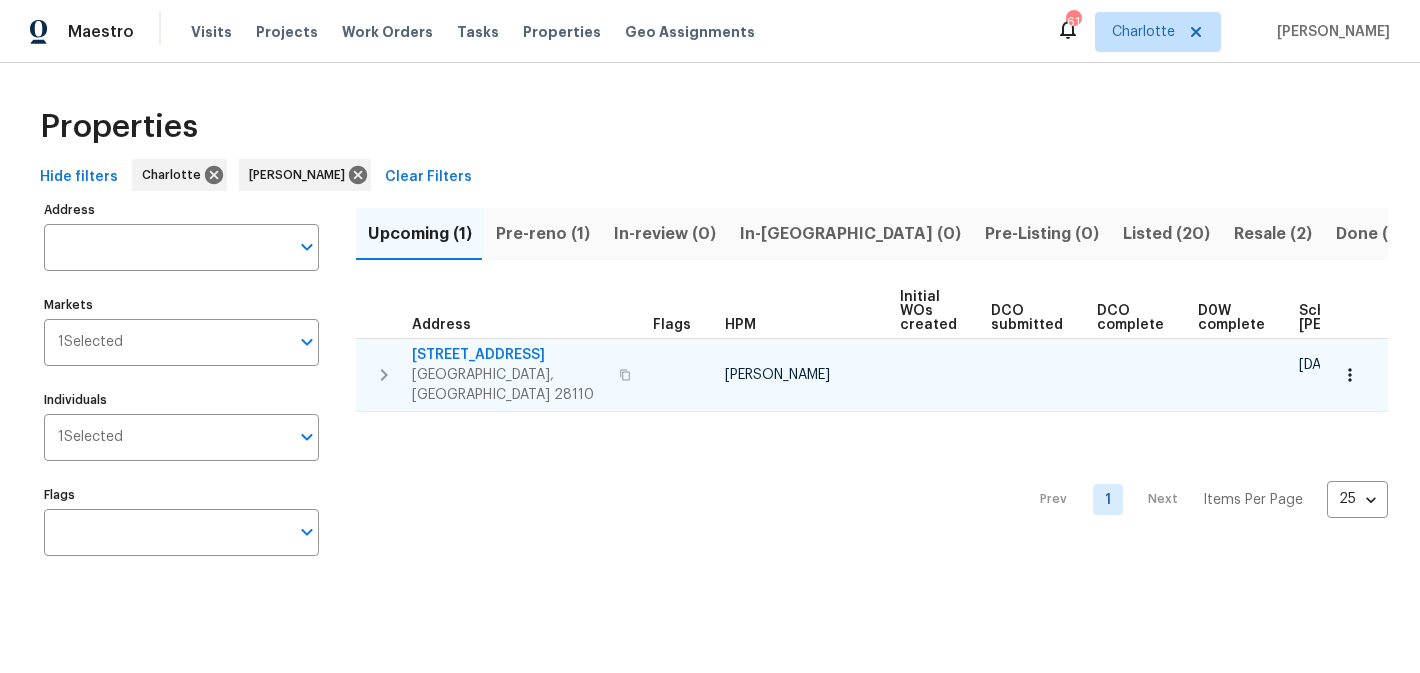 click on "2903 Rosemeade Dr" at bounding box center (509, 355) 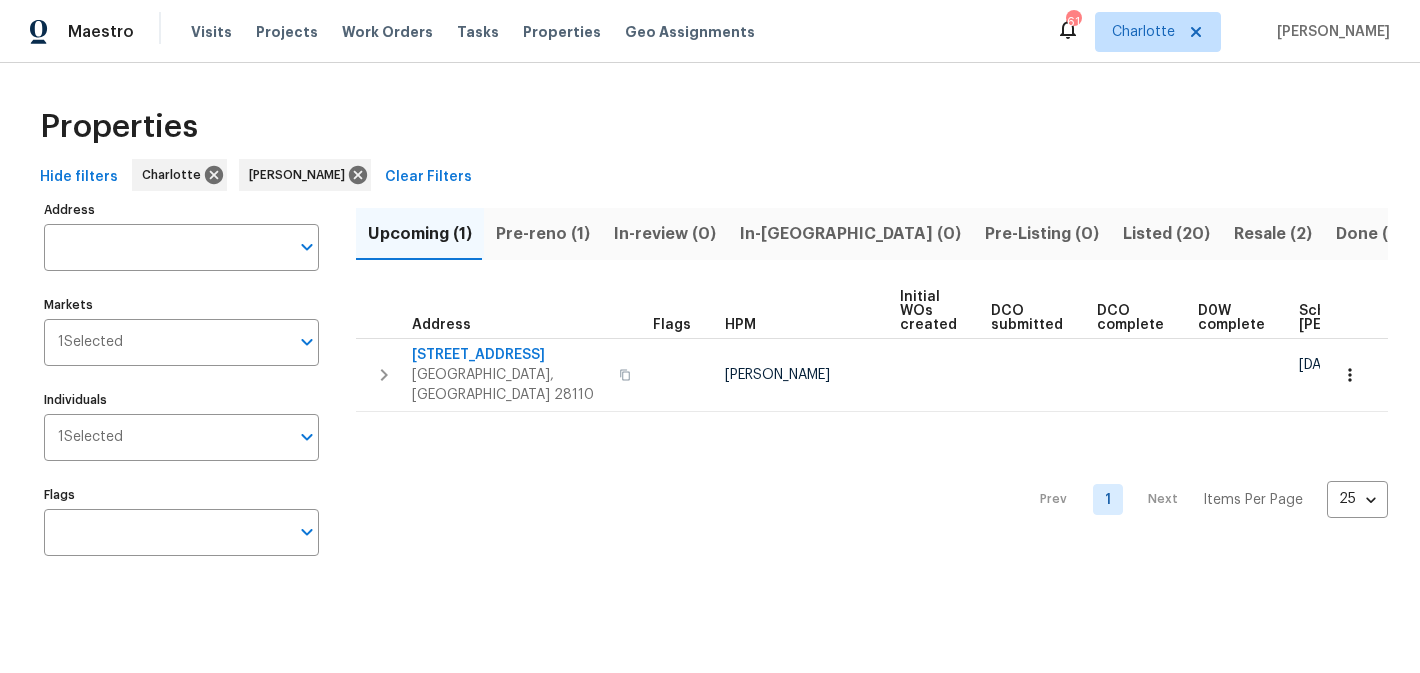 click on "Pre-reno (1)" at bounding box center (543, 234) 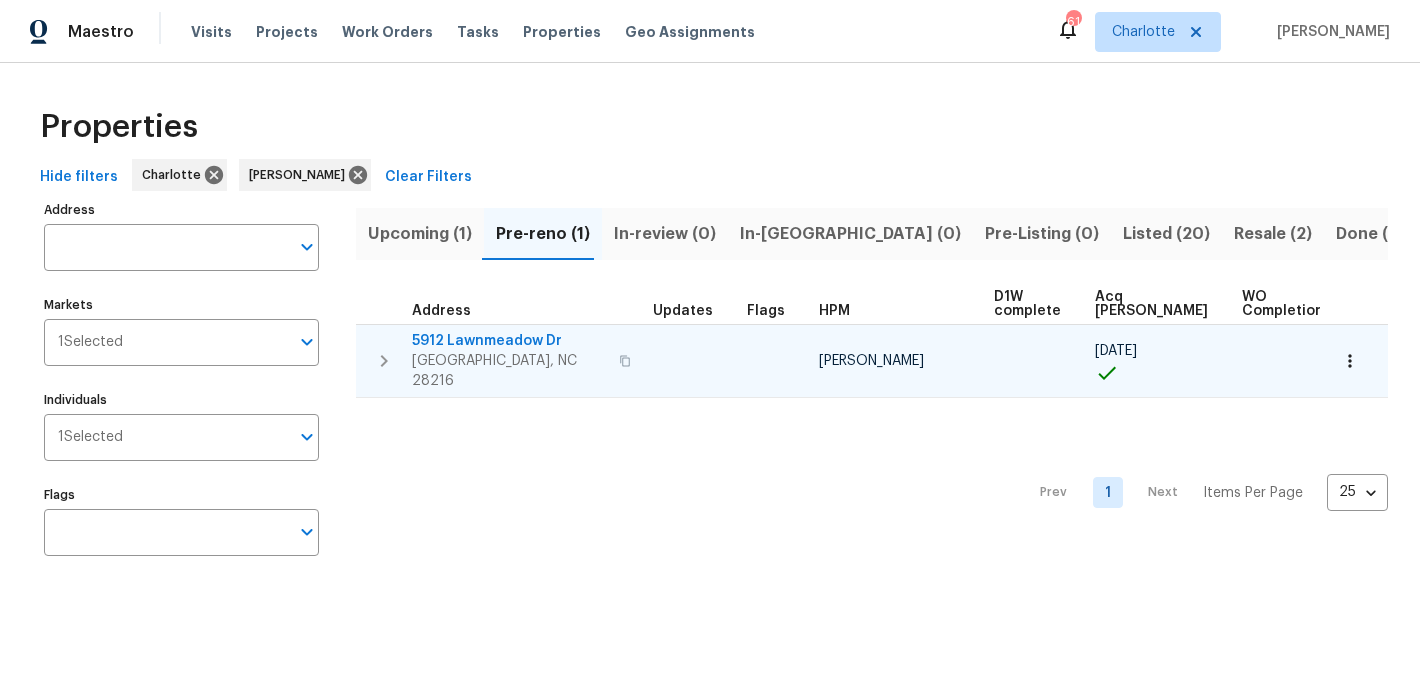 click on "5912 Lawnmeadow Dr" at bounding box center (509, 341) 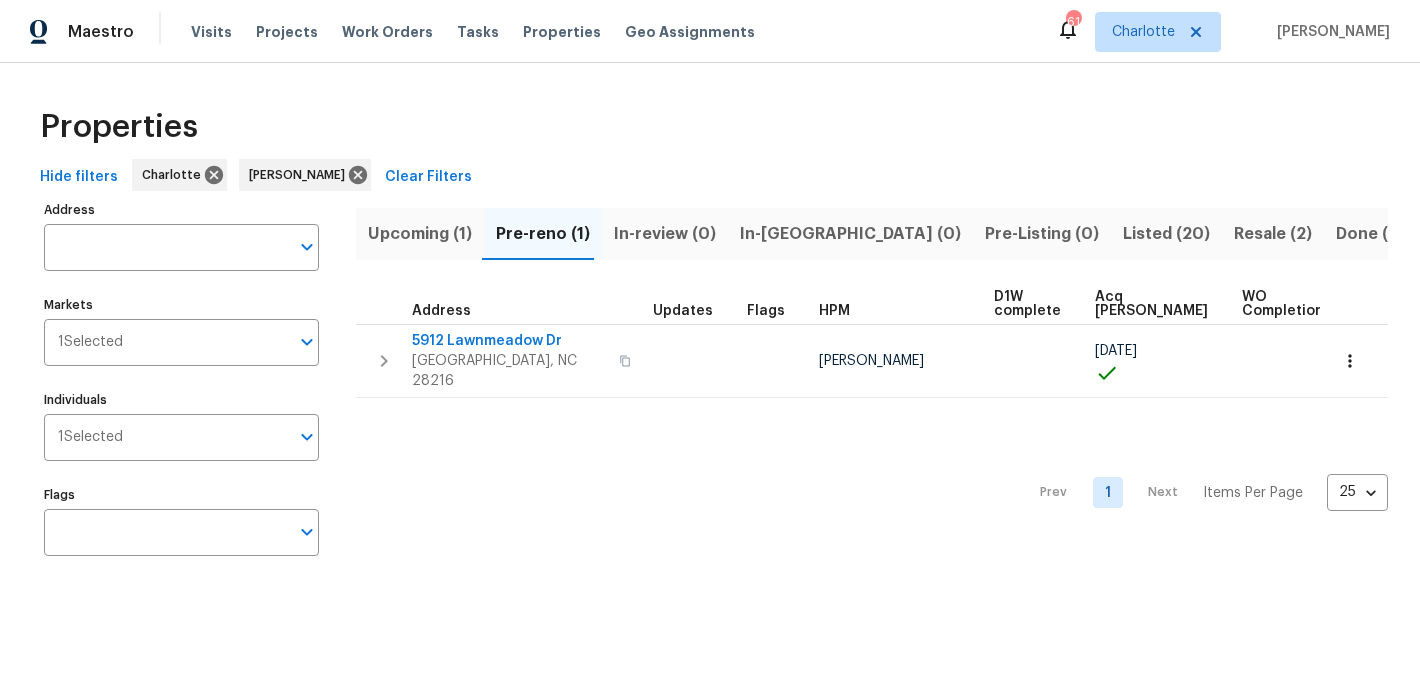 click on "Resale (2)" at bounding box center [1273, 234] 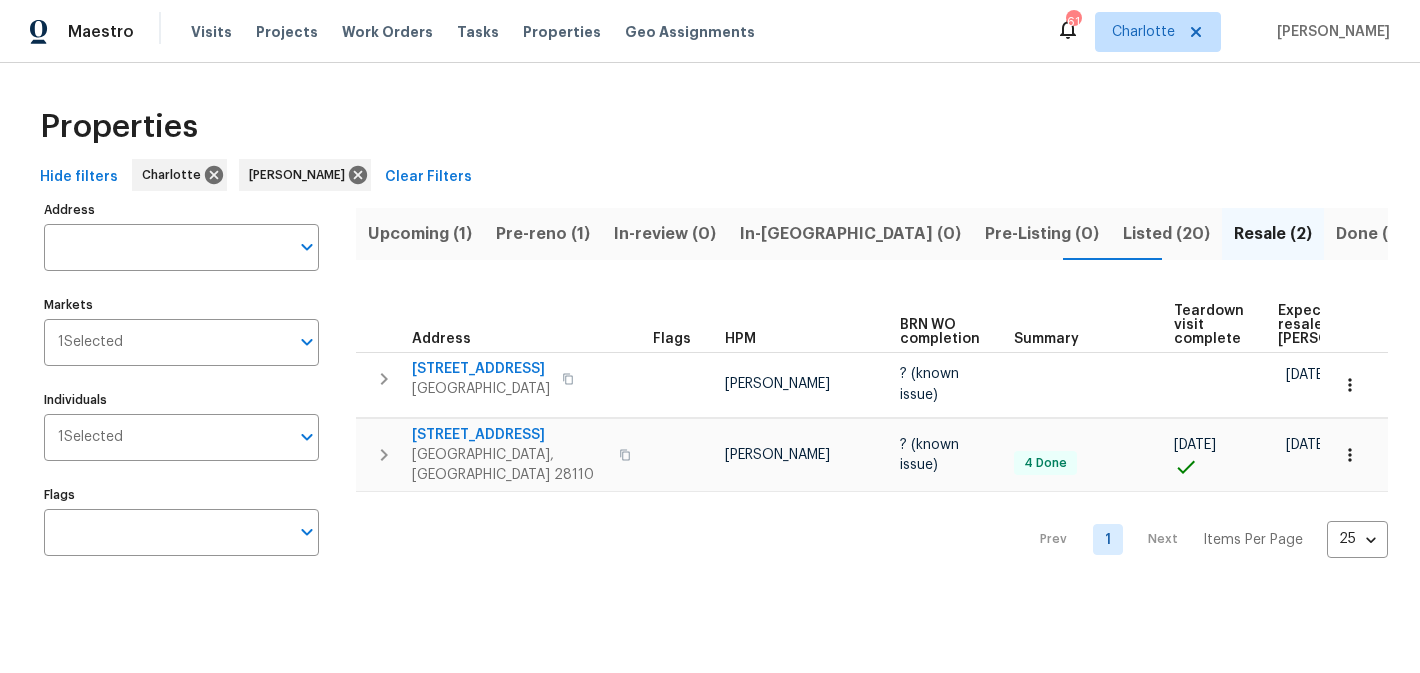 click on "Listed (20)" at bounding box center (1166, 234) 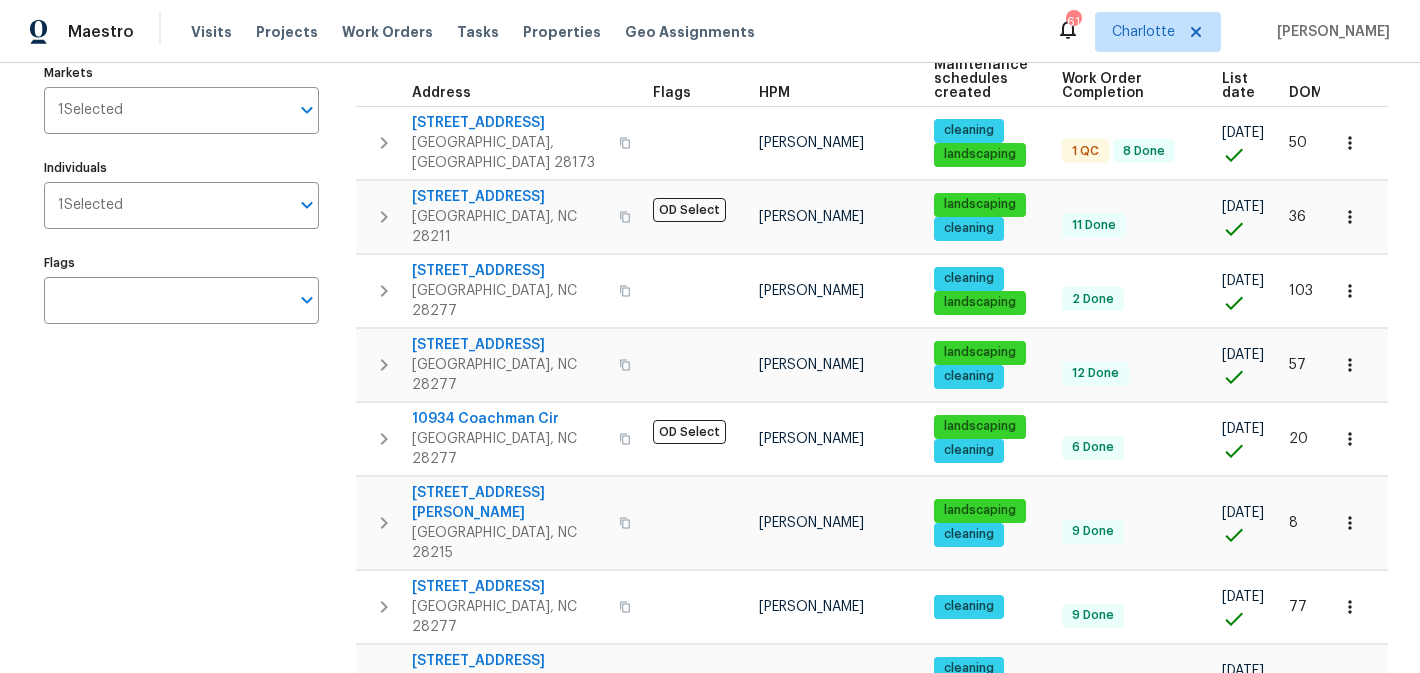 scroll, scrollTop: 0, scrollLeft: 0, axis: both 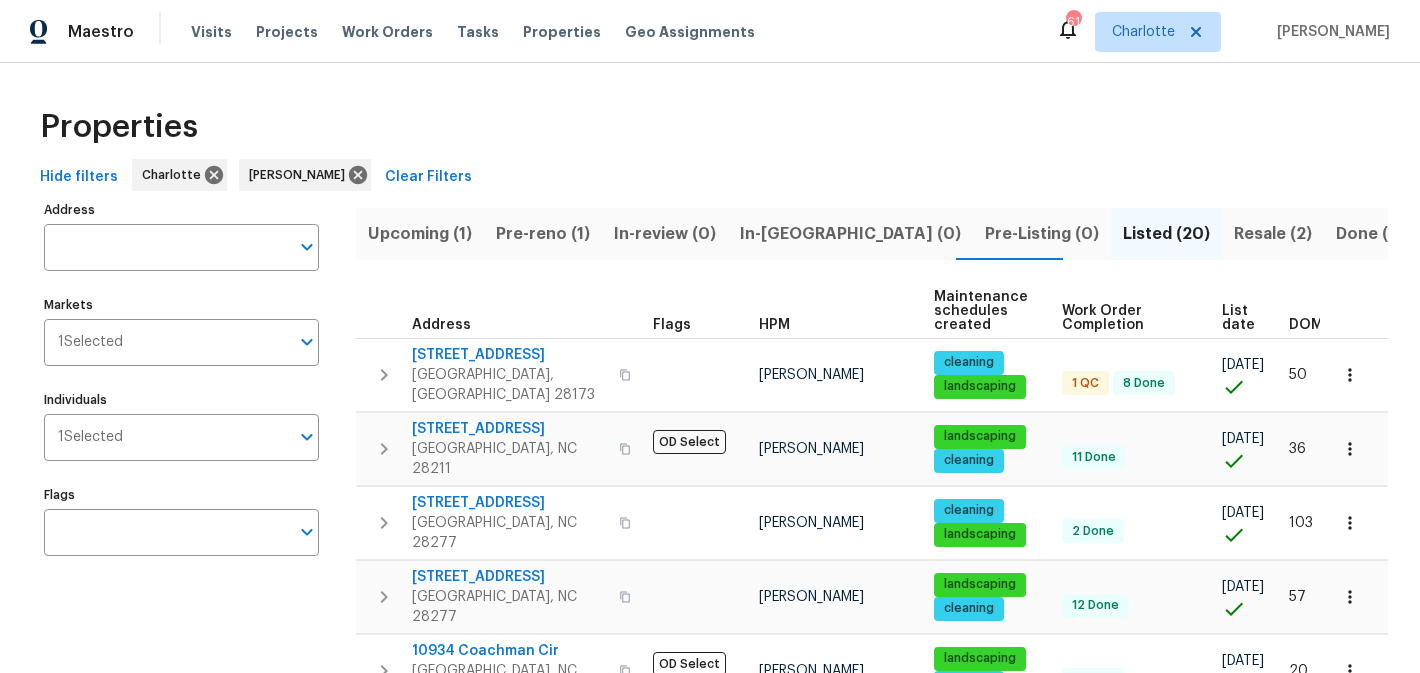 click on "Visits Projects Work Orders Tasks Properties Geo Assignments" at bounding box center [485, 32] 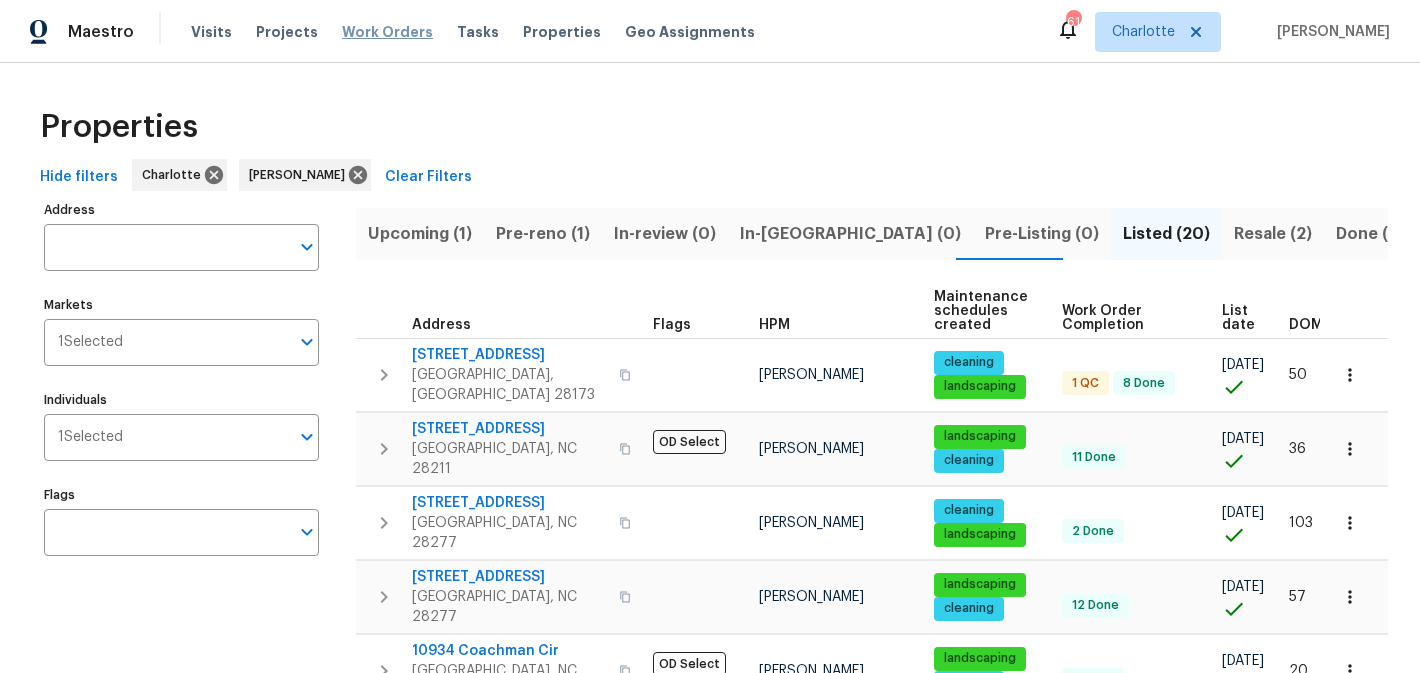 click on "Work Orders" at bounding box center [387, 32] 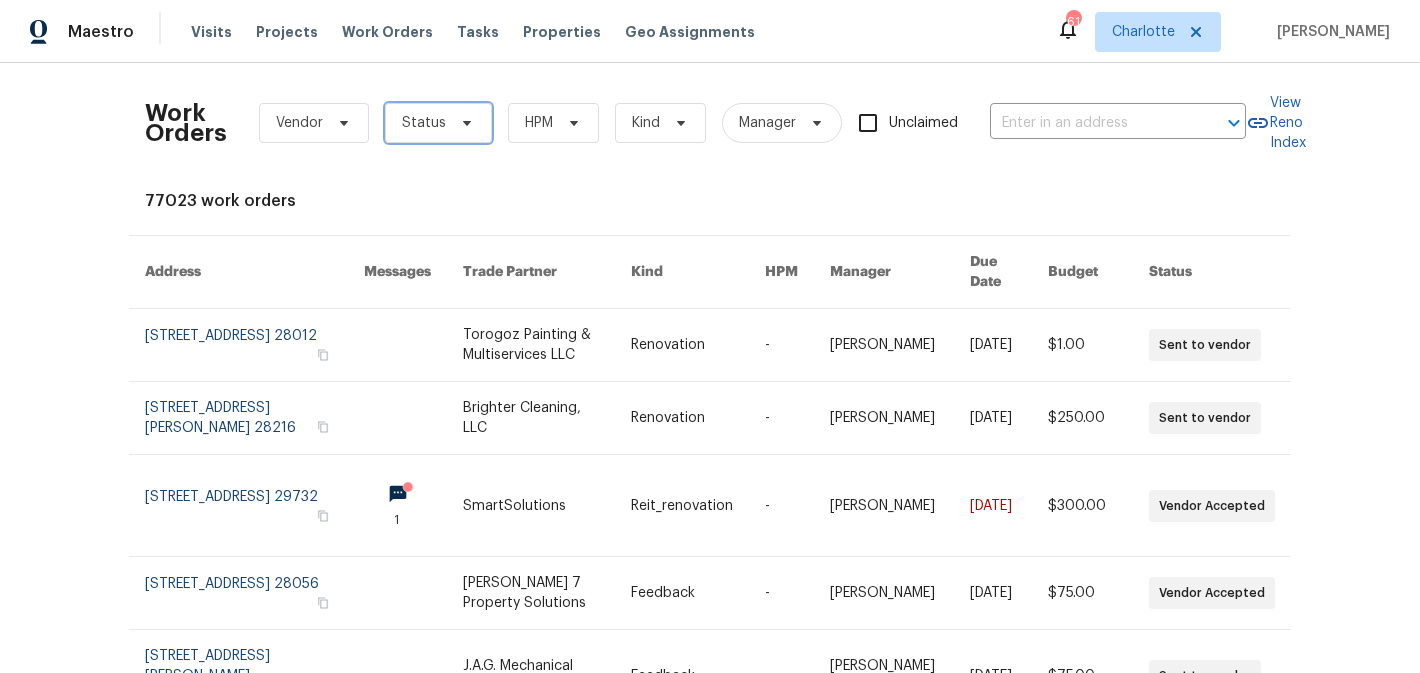 click 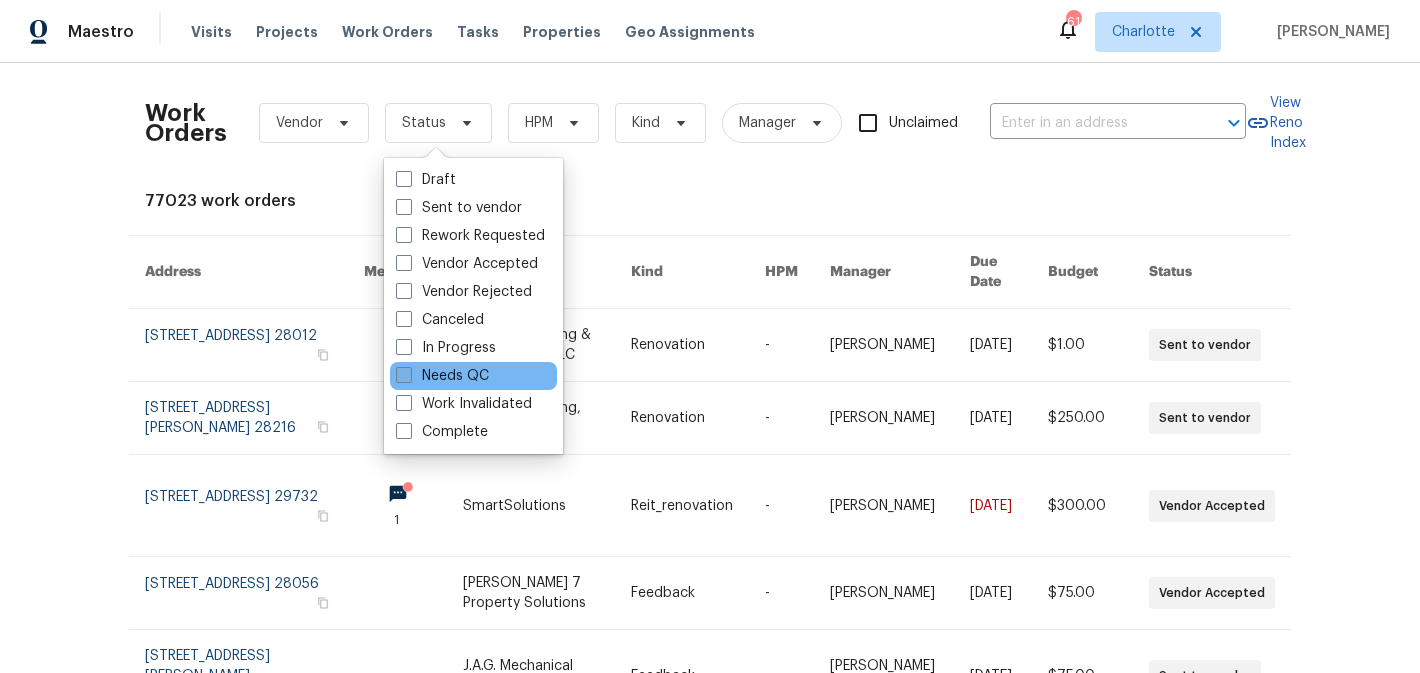 click on "Needs QC" at bounding box center (442, 376) 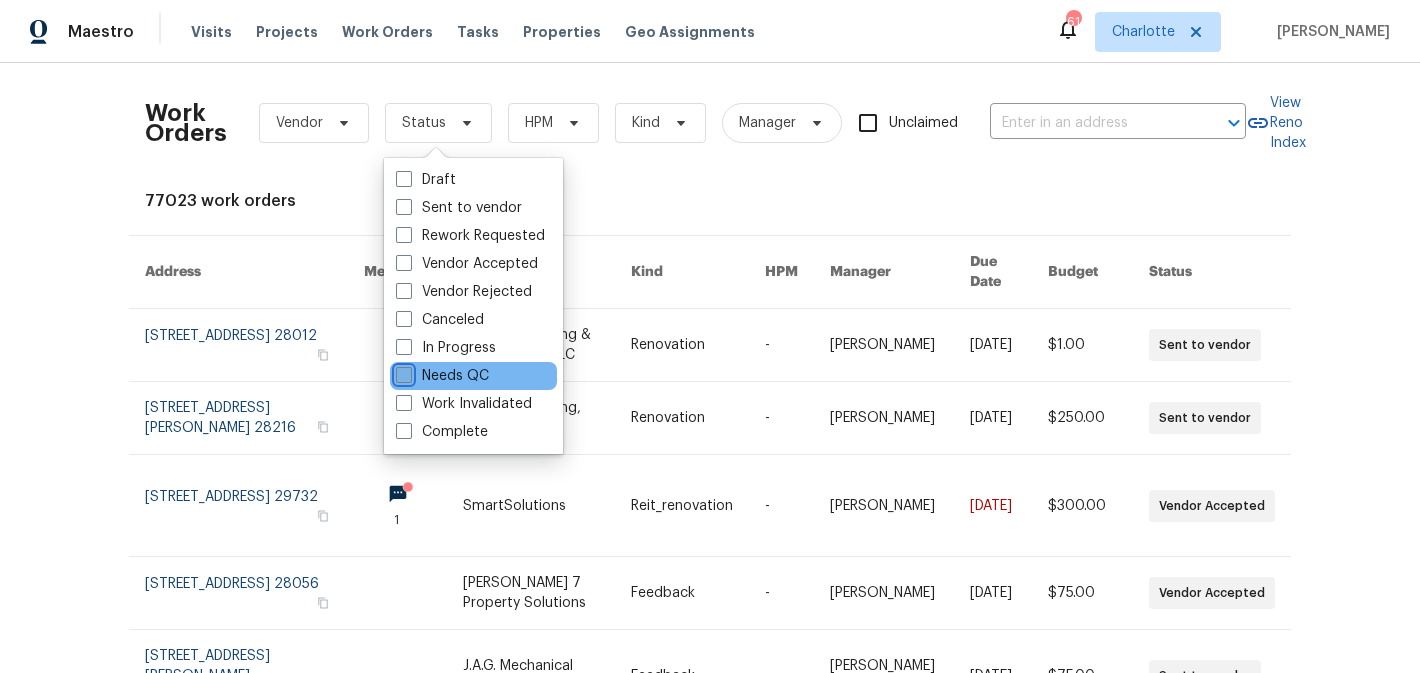click on "Needs QC" at bounding box center [402, 372] 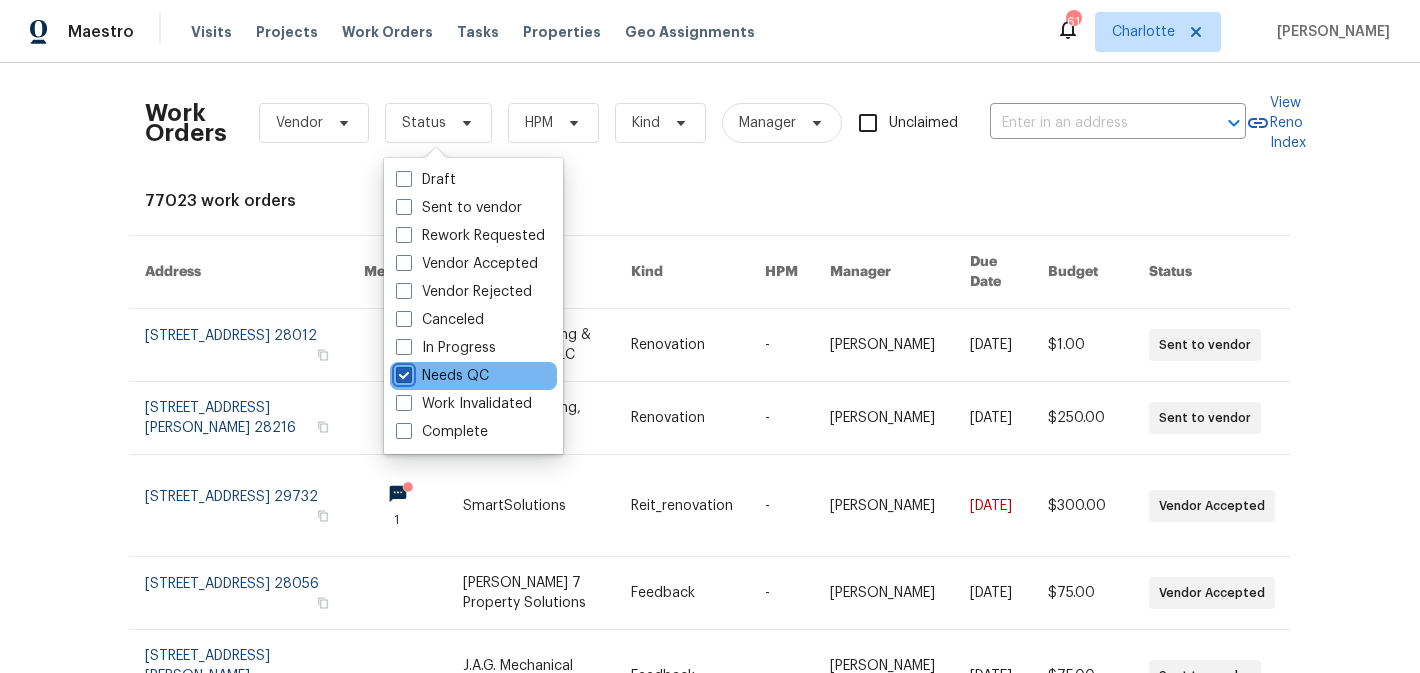checkbox on "true" 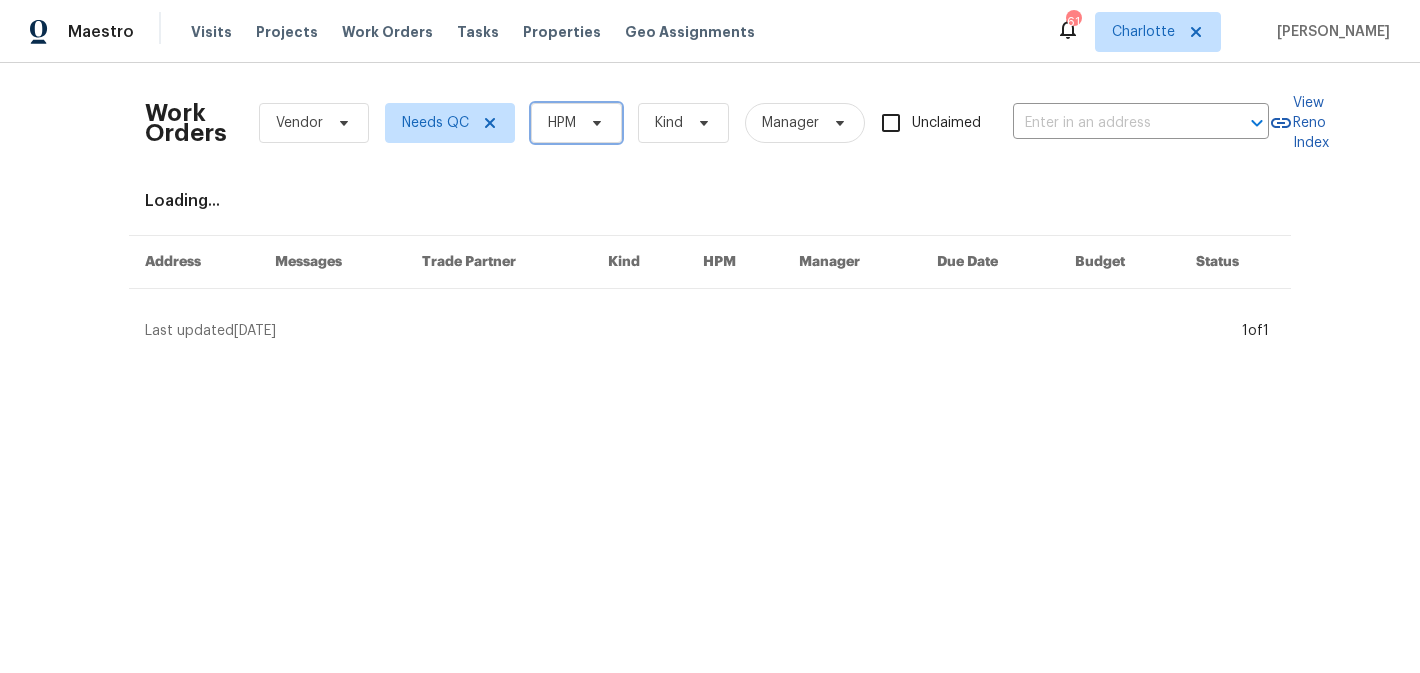 click on "HPM" at bounding box center [562, 123] 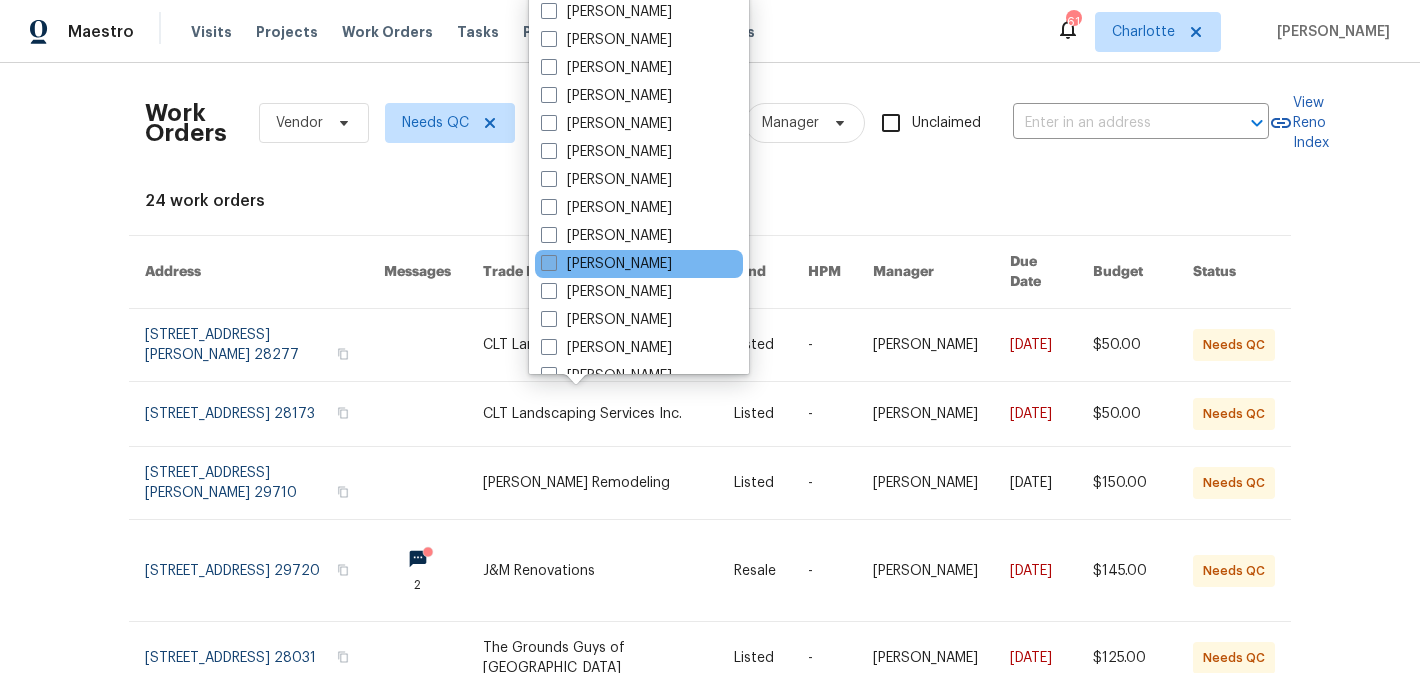 scroll, scrollTop: 248, scrollLeft: 0, axis: vertical 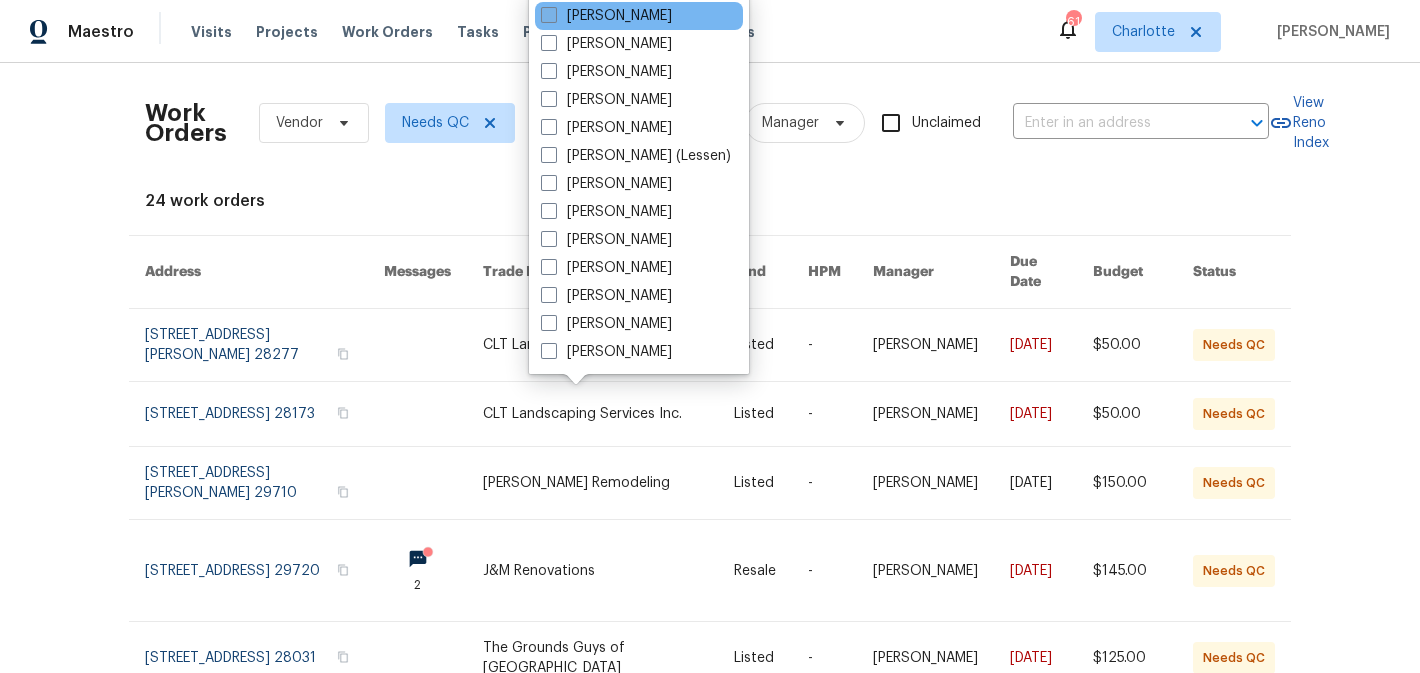 click on "[PERSON_NAME]" at bounding box center (606, 268) 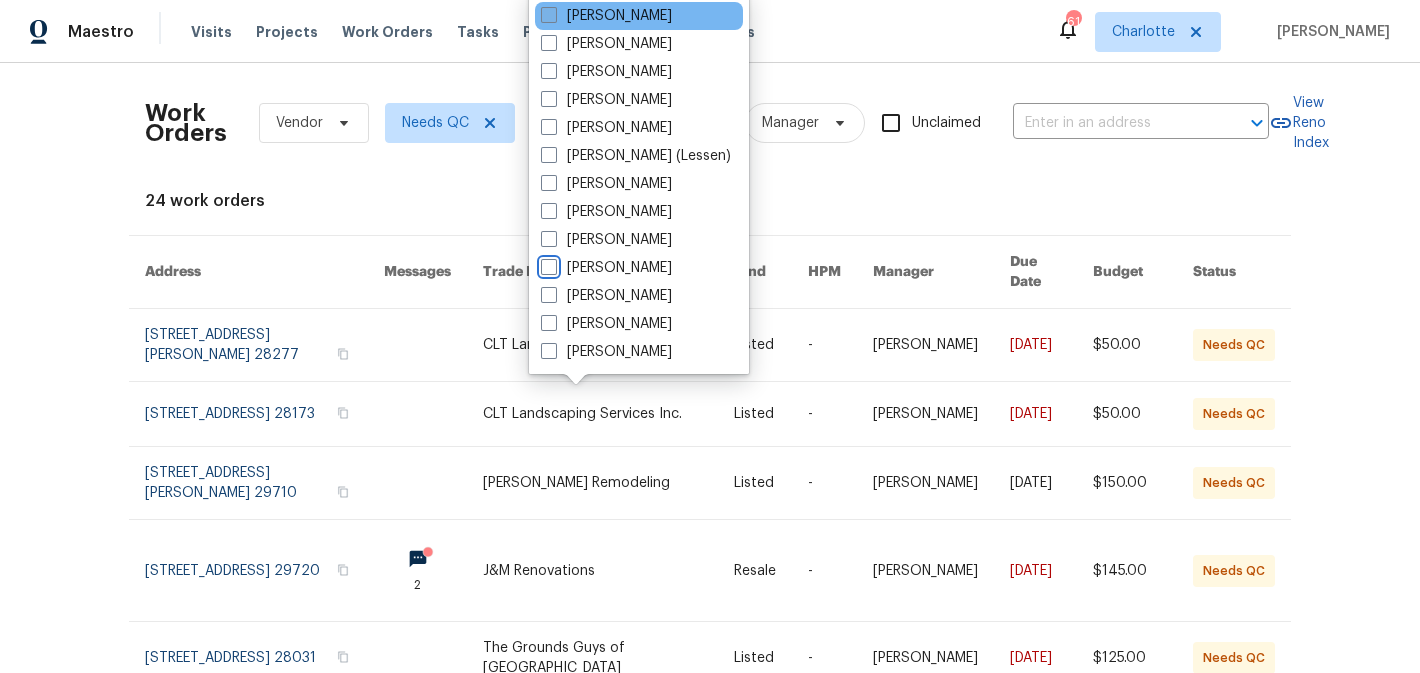 click on "[PERSON_NAME]" at bounding box center [547, 264] 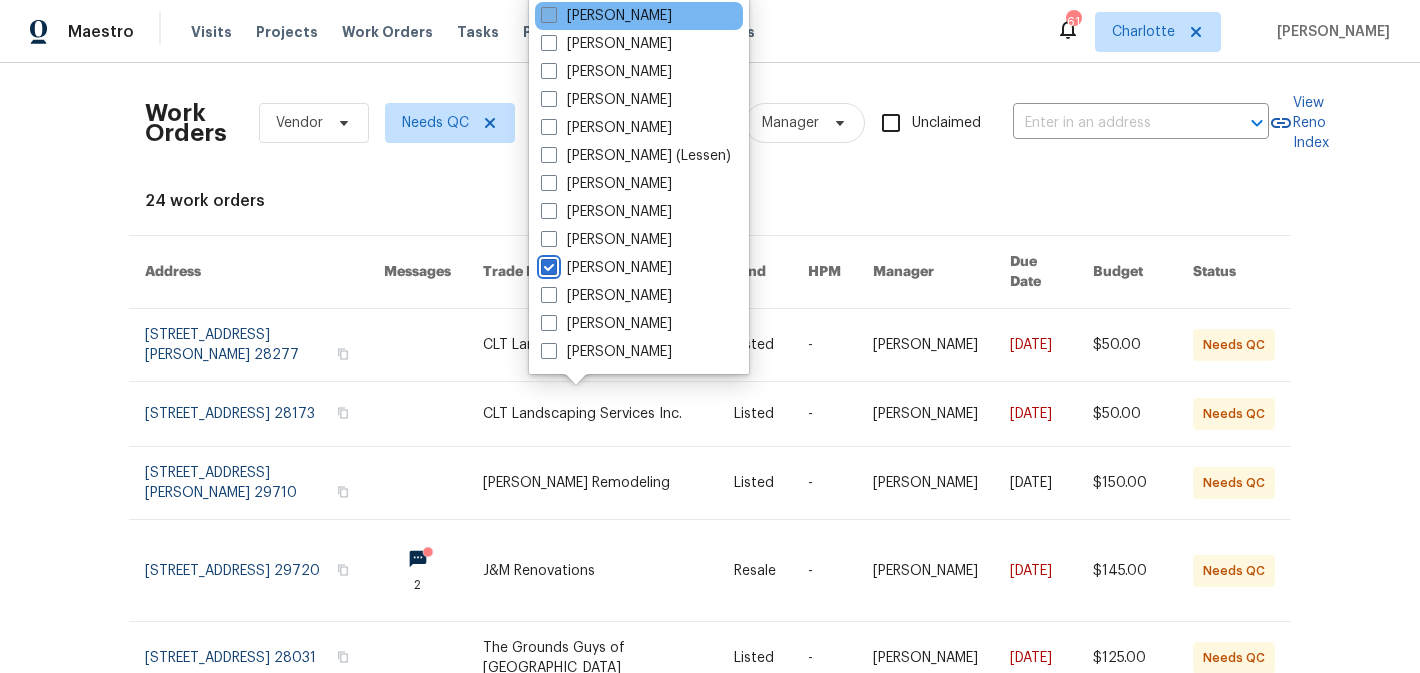 checkbox on "true" 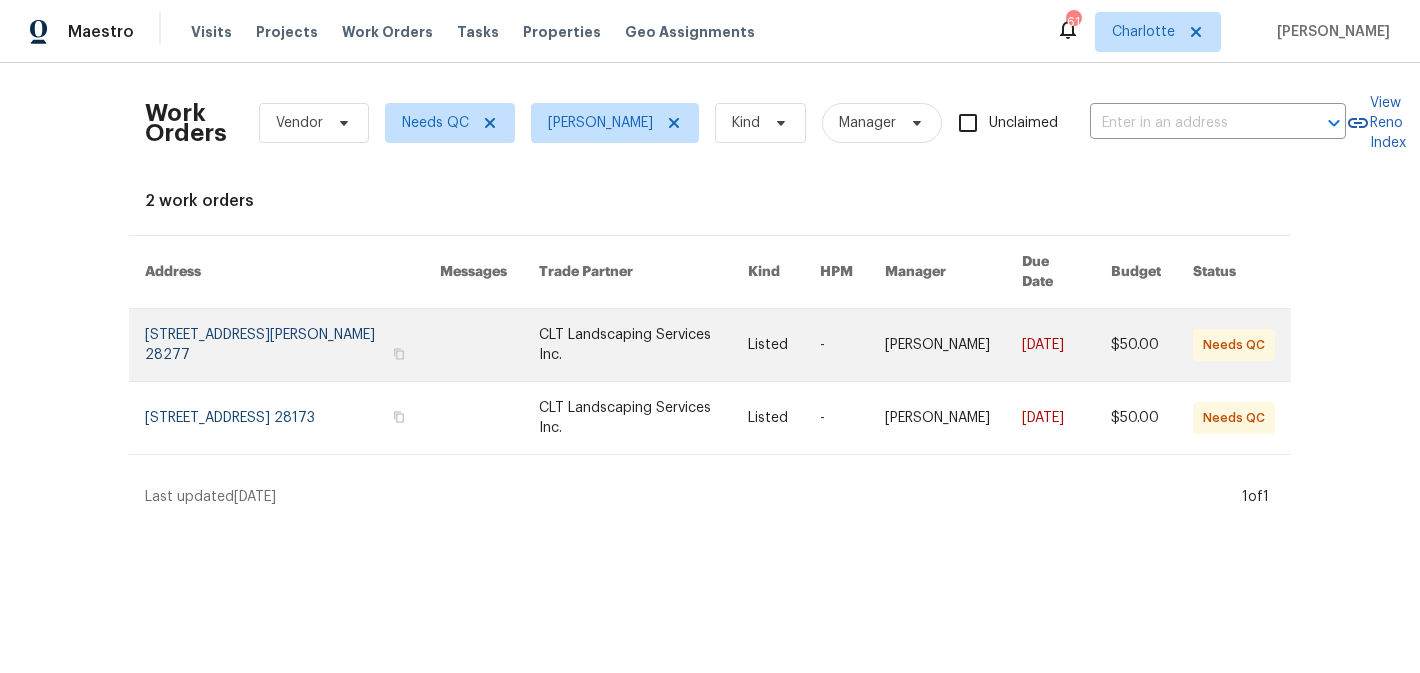 click at bounding box center (643, 345) 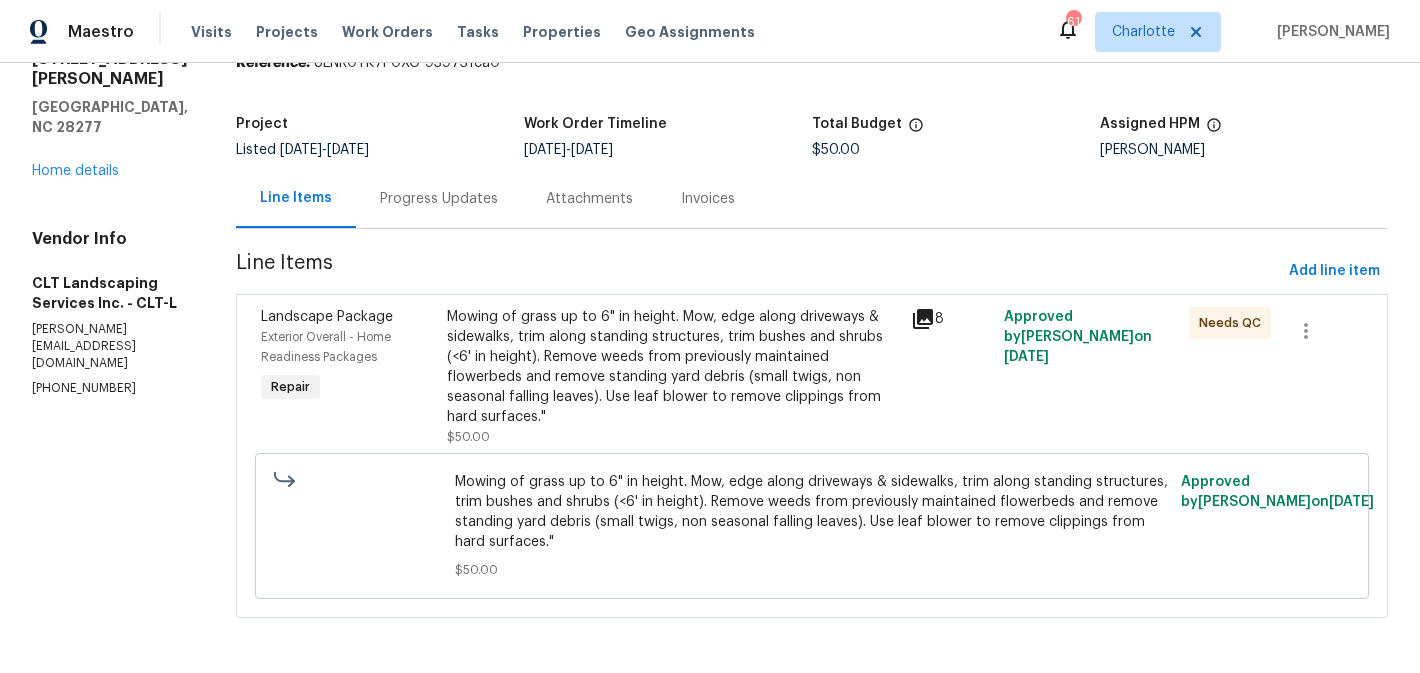 scroll, scrollTop: 91, scrollLeft: 0, axis: vertical 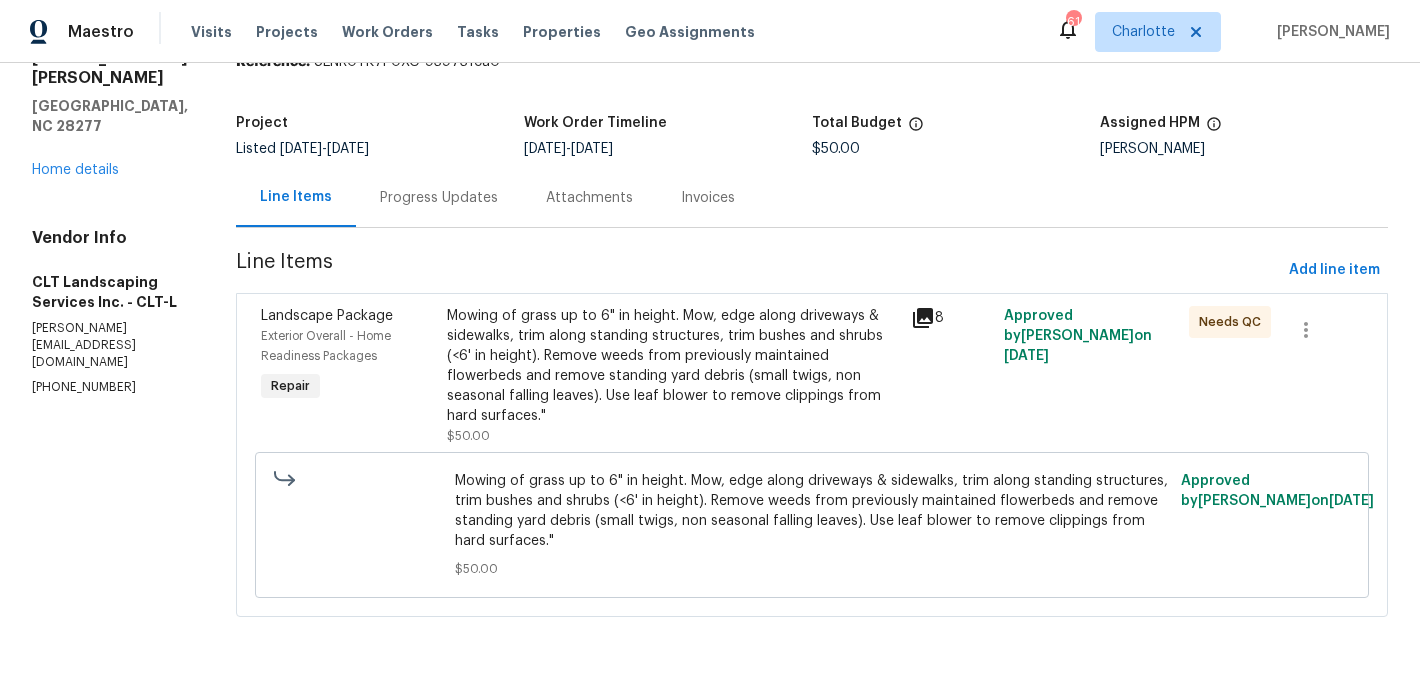 click on "Mowing of grass up to 6" in height. Mow, edge along driveways & sidewalks, trim along standing structures, trim bushes and shrubs (<6' in height). Remove weeds from previously maintained flowerbeds and remove standing yard debris (small twigs, non seasonal falling leaves).  Use leaf blower to remove clippings from hard surfaces."" at bounding box center [673, 366] 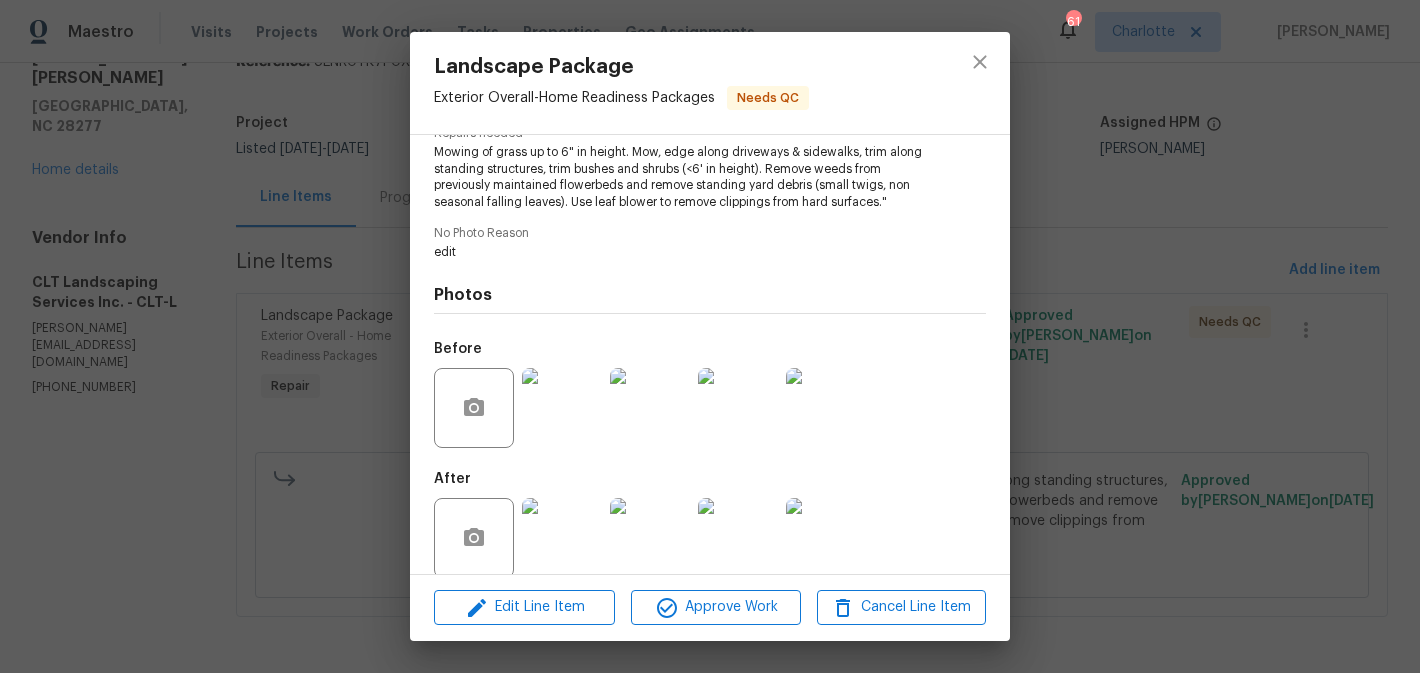 scroll, scrollTop: 248, scrollLeft: 0, axis: vertical 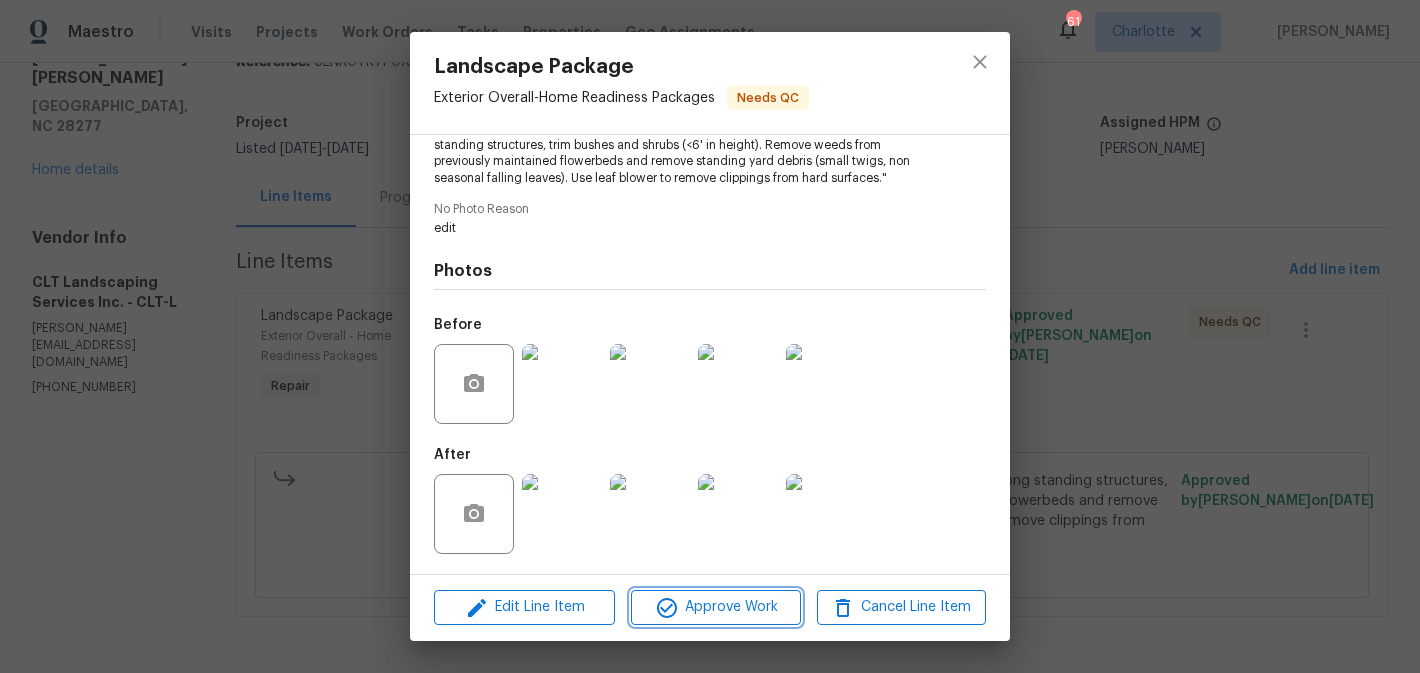 click on "Approve Work" at bounding box center [715, 607] 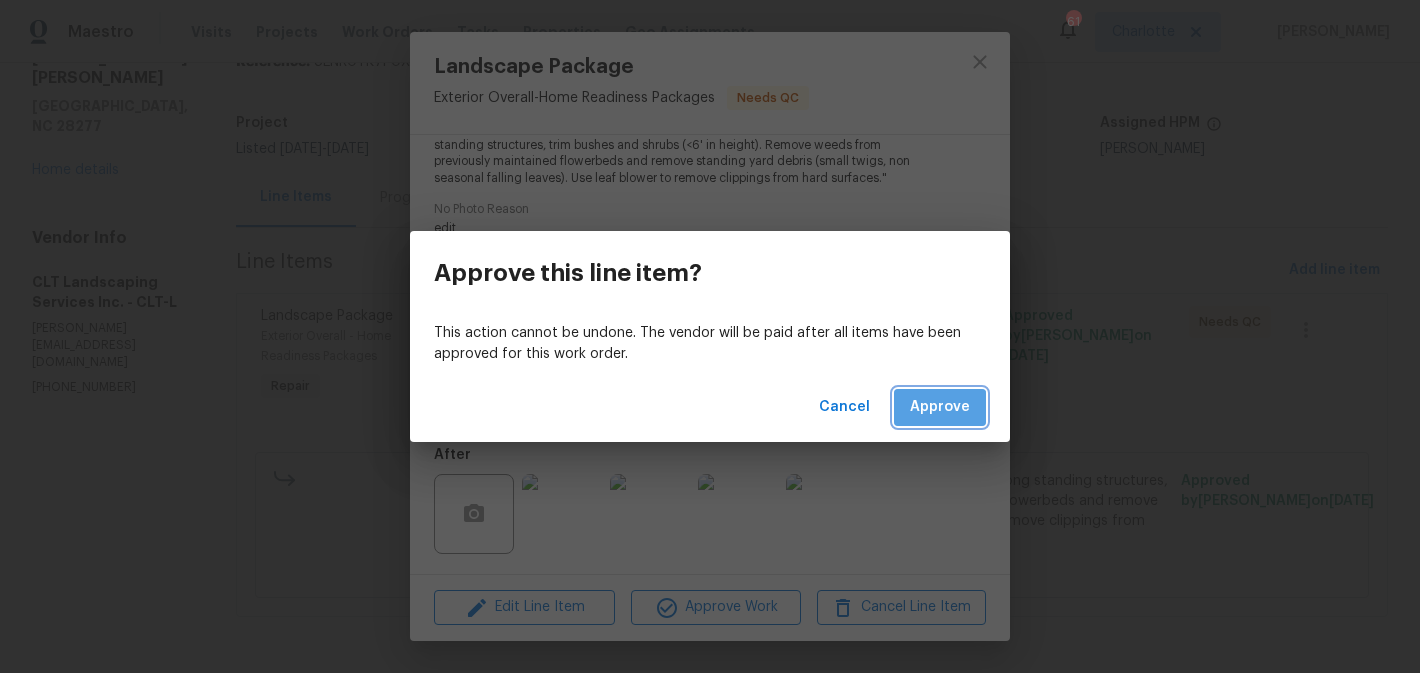 click on "Approve" at bounding box center (940, 407) 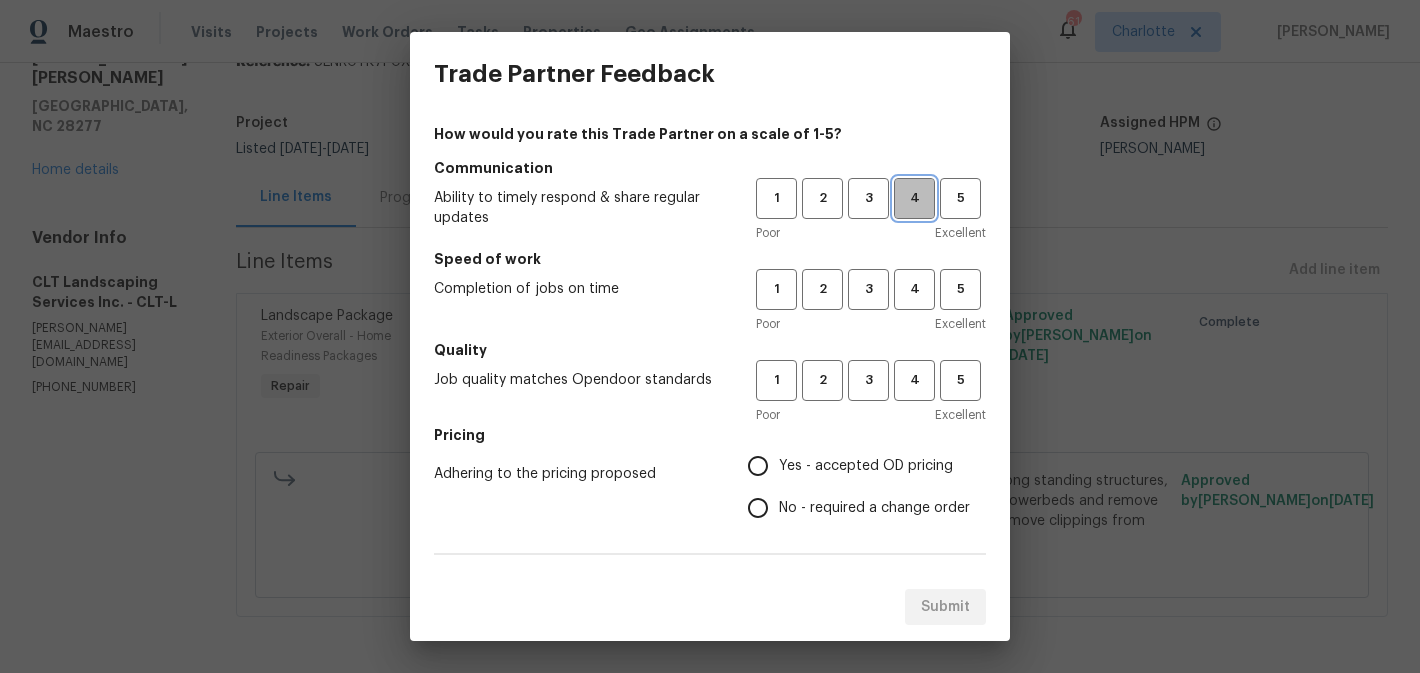 click on "4" at bounding box center [914, 198] 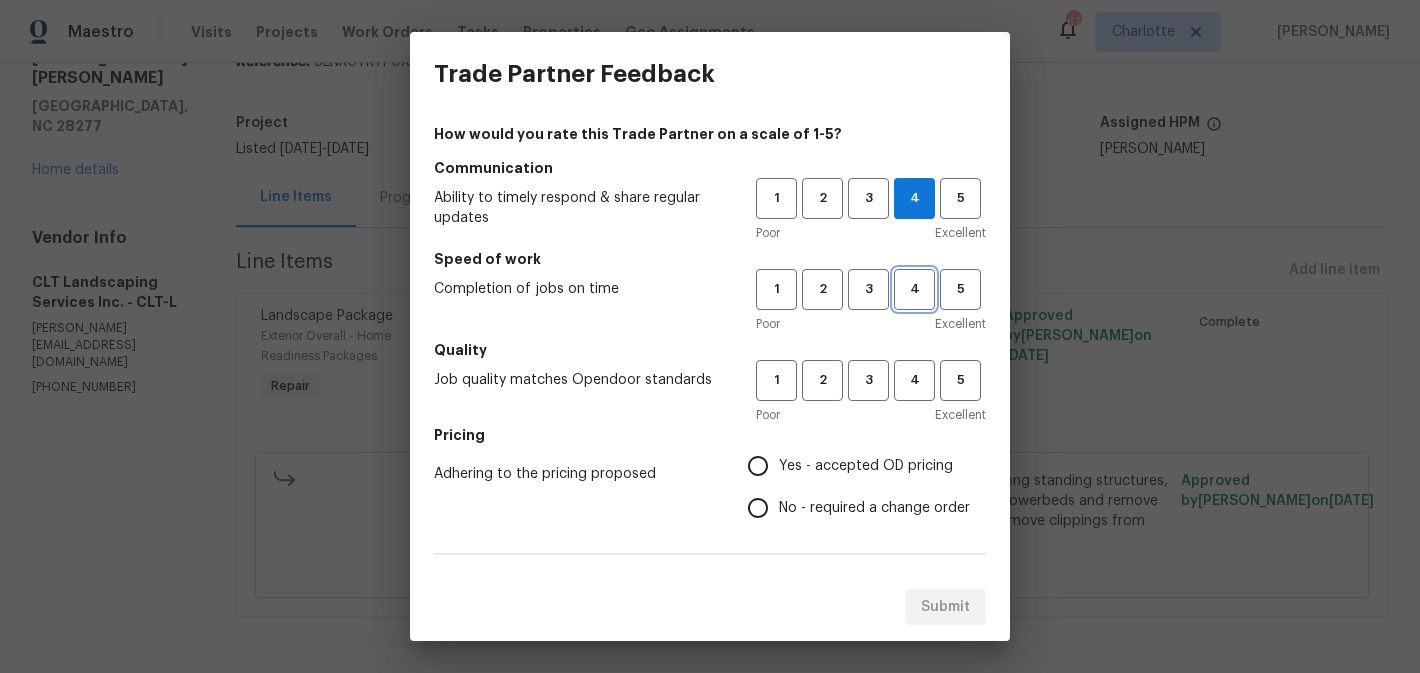 click on "4" at bounding box center [914, 289] 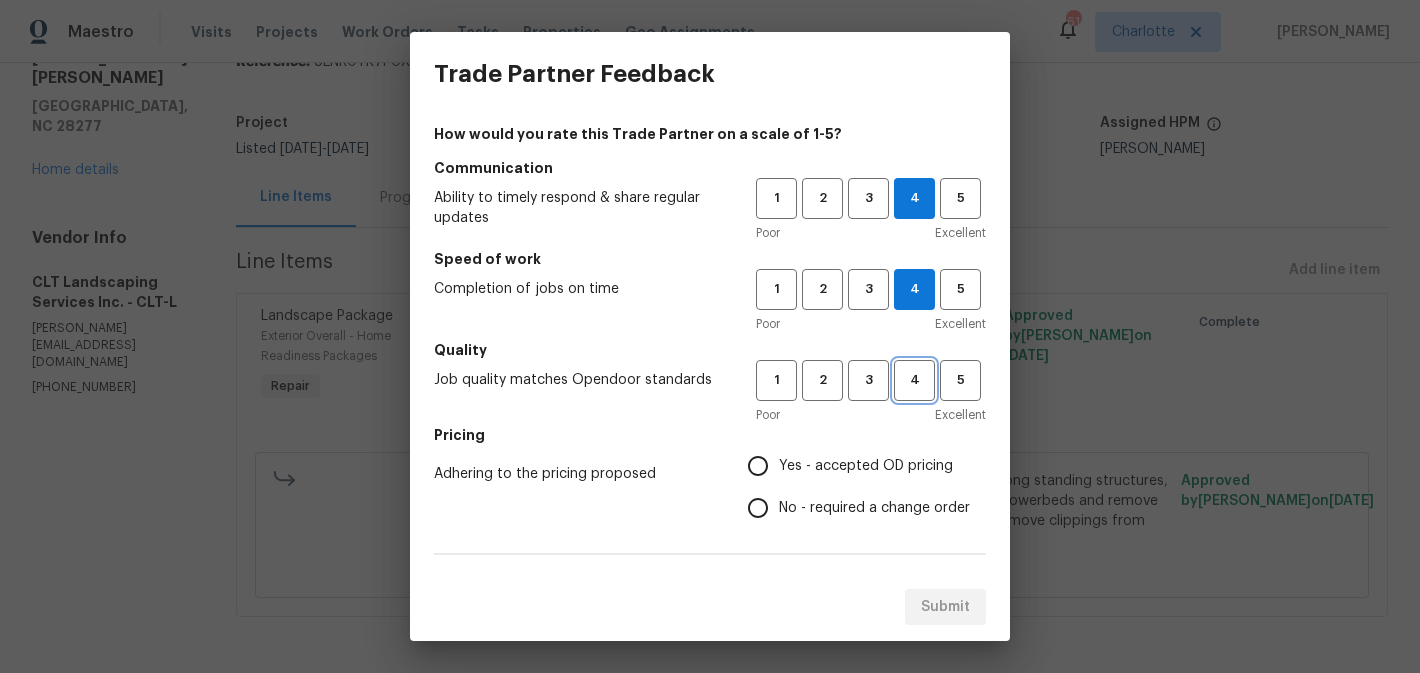 click on "4" at bounding box center (914, 380) 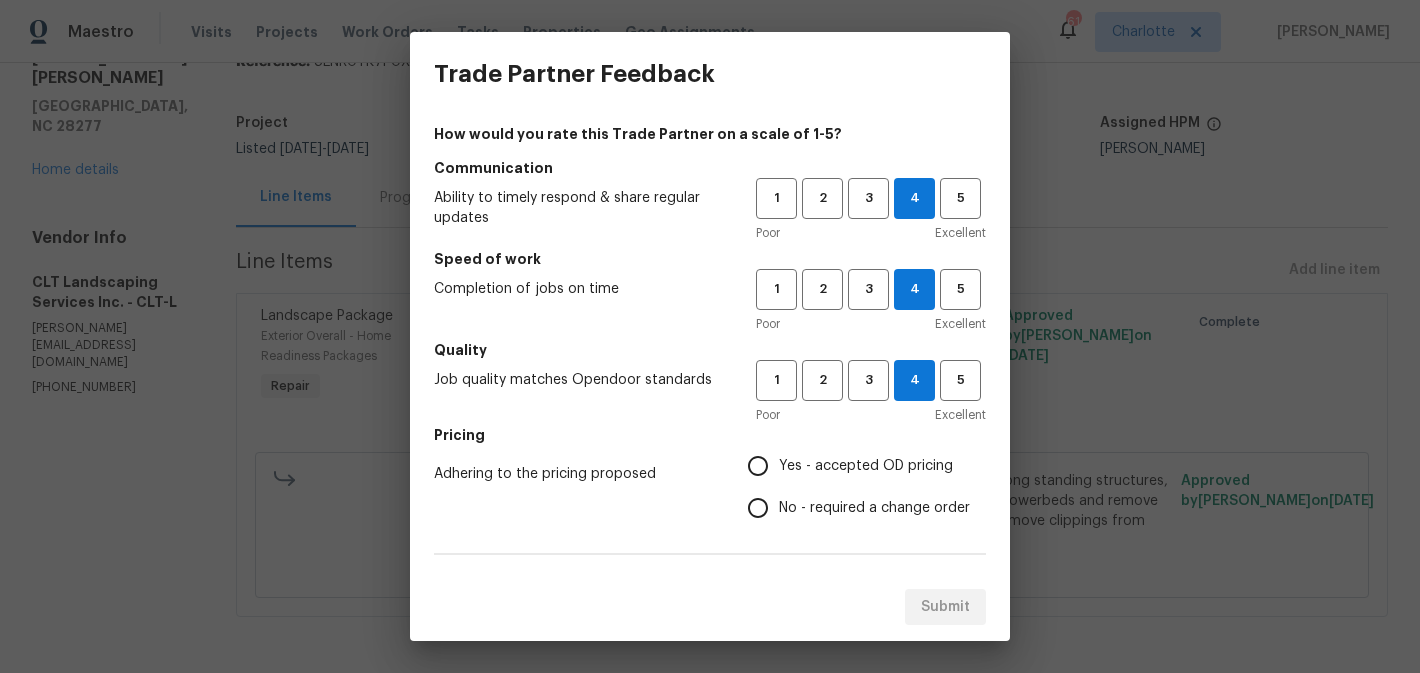 click on "Yes - accepted OD pricing" at bounding box center [866, 466] 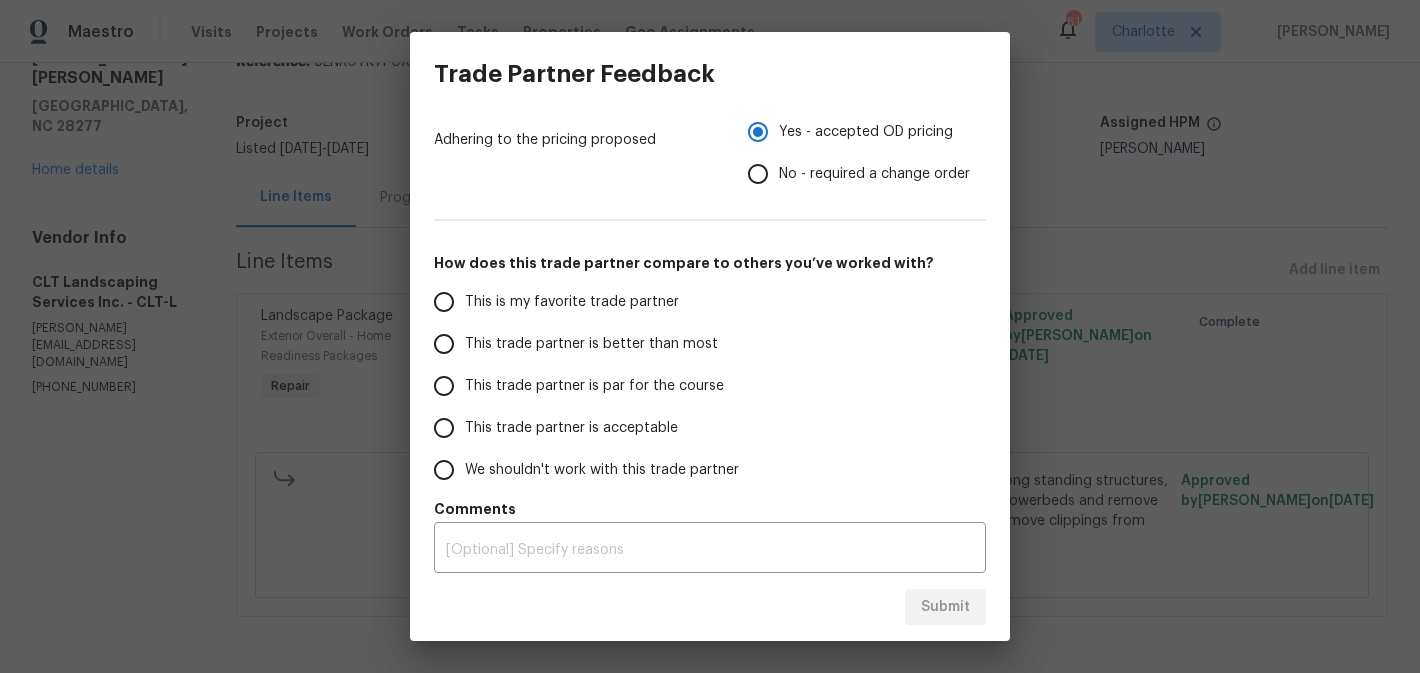 scroll, scrollTop: 342, scrollLeft: 0, axis: vertical 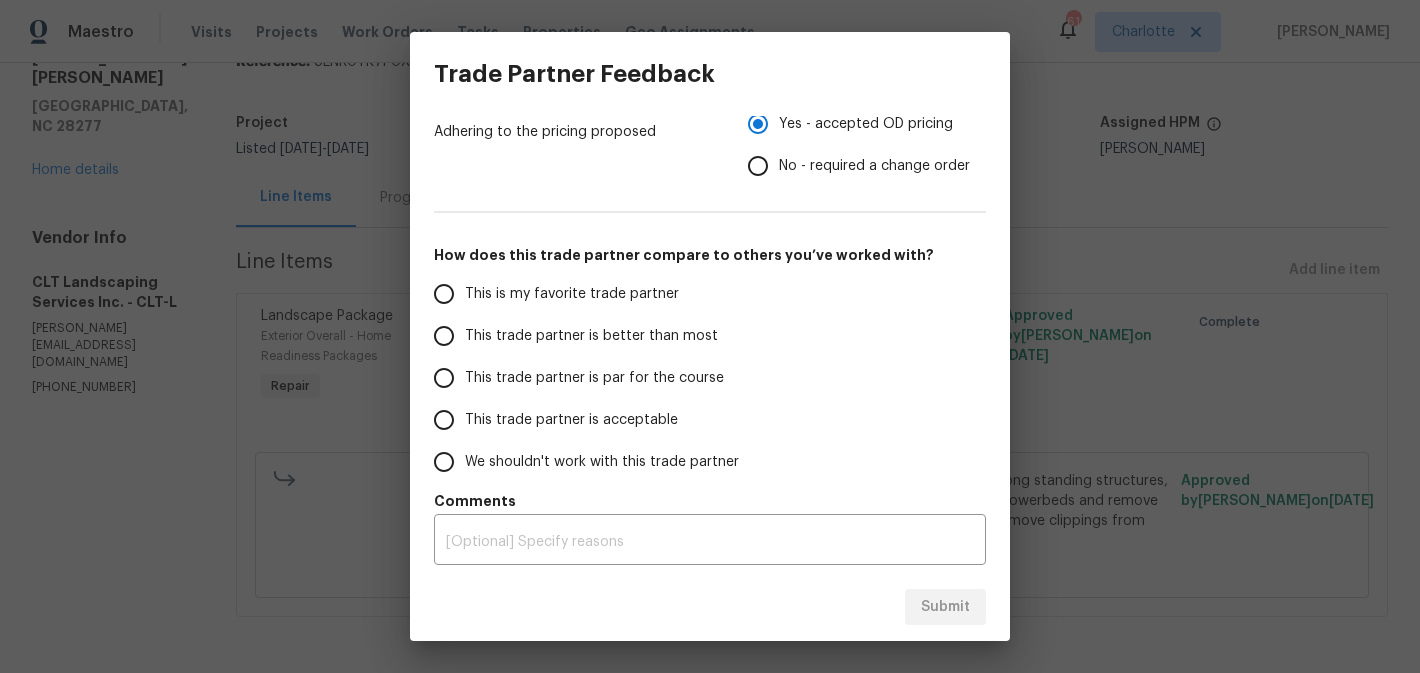 click on "This trade partner is better than most" at bounding box center (591, 336) 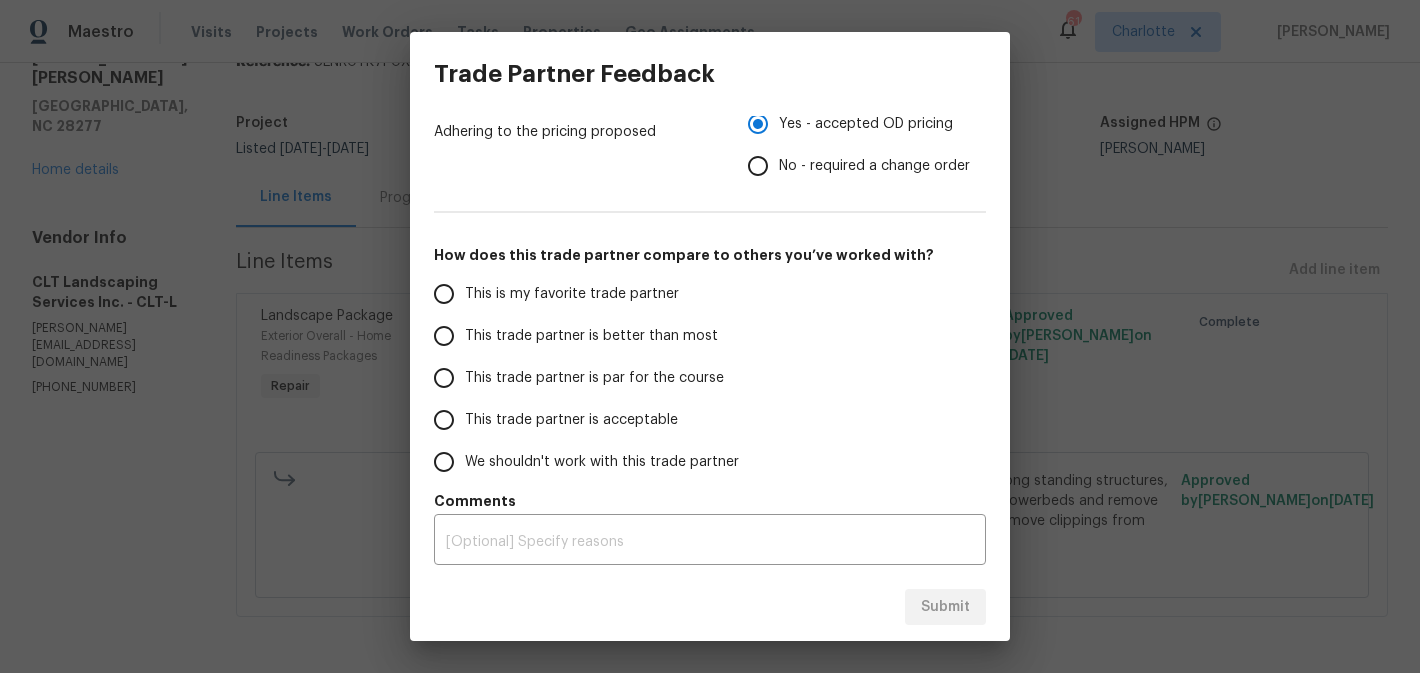 click on "This trade partner is better than most" at bounding box center (444, 336) 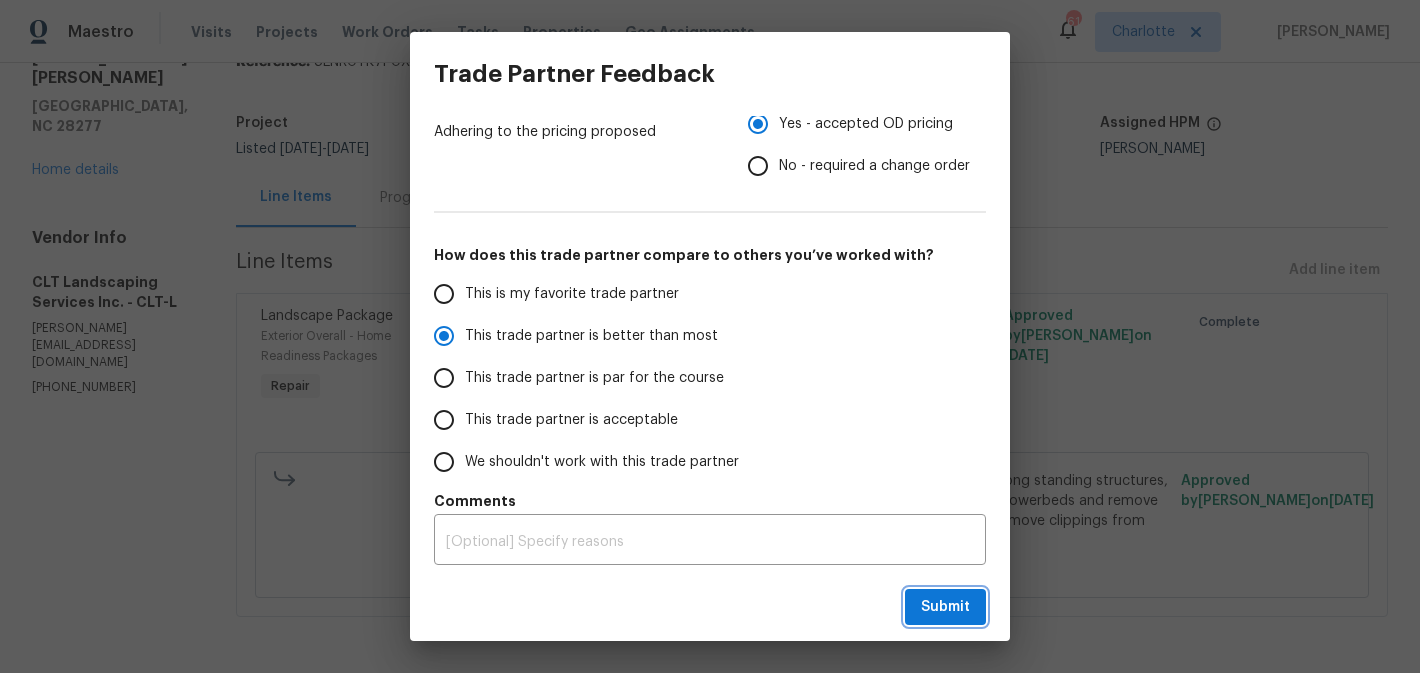 click on "Submit" at bounding box center [945, 607] 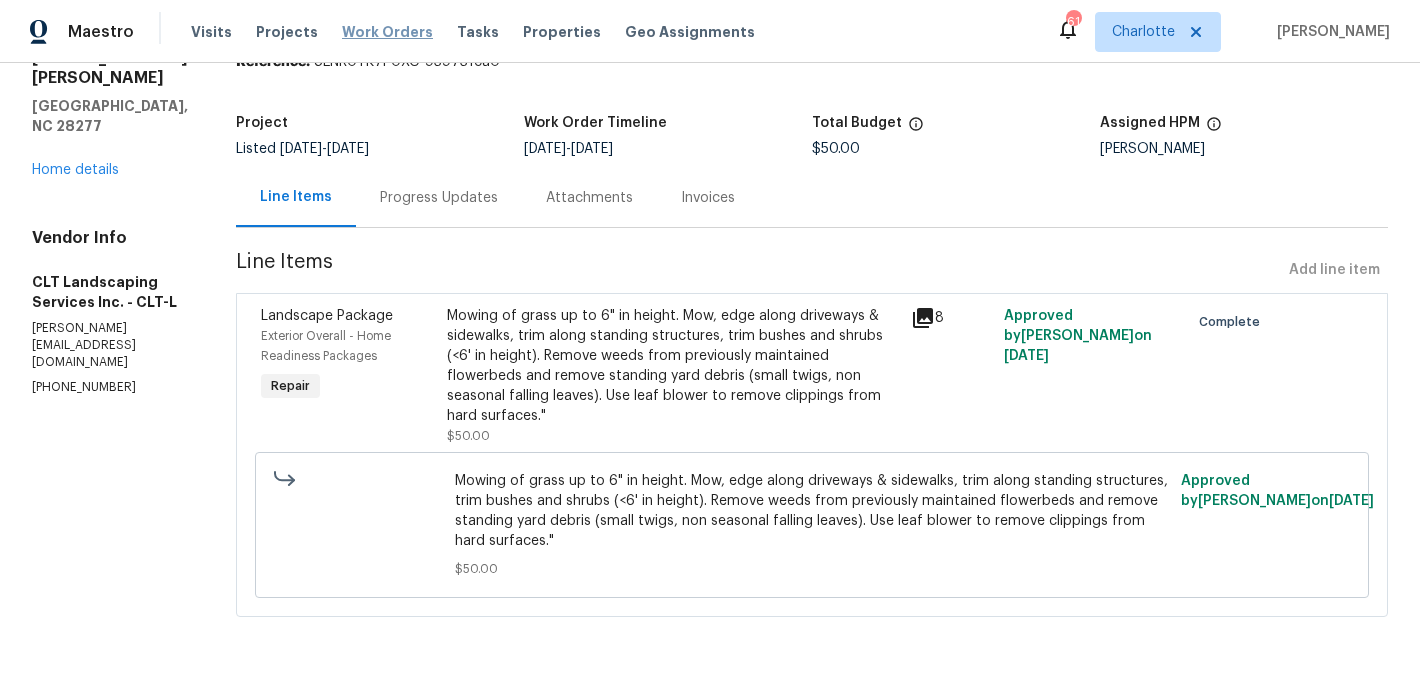click on "Work Orders" at bounding box center (387, 32) 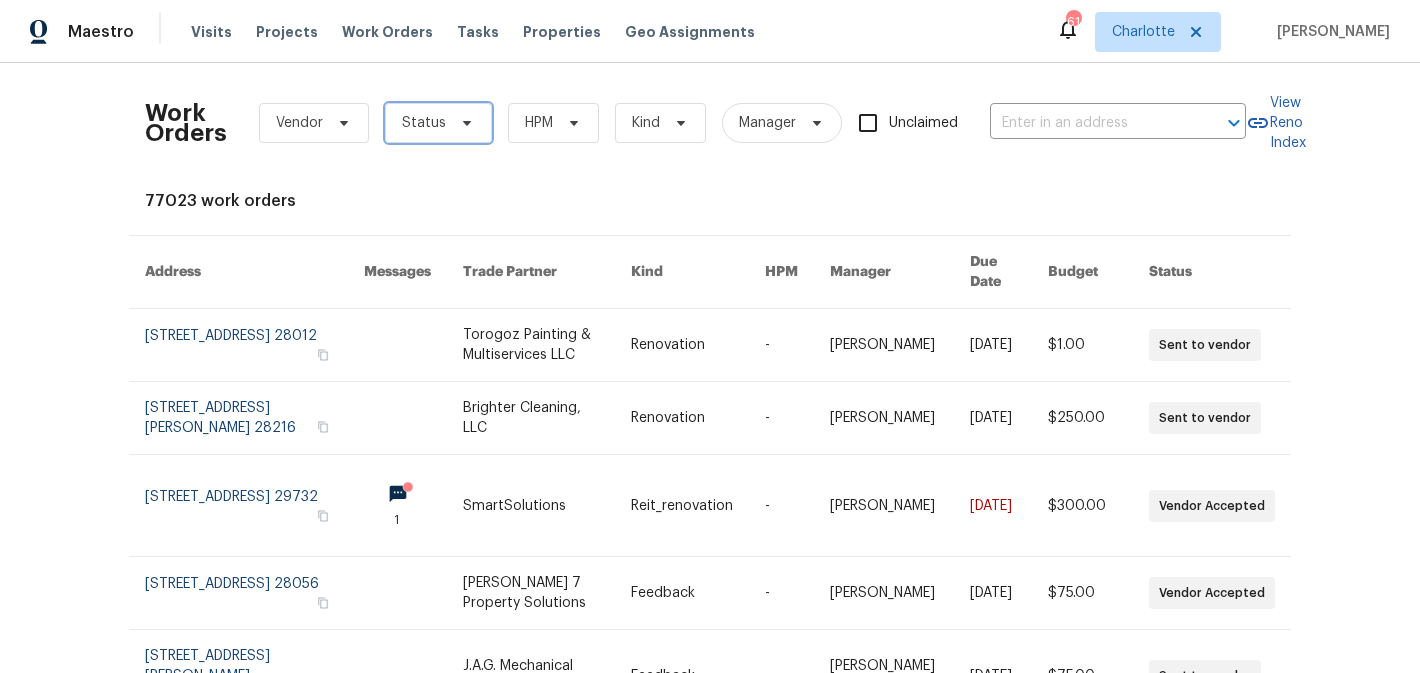 click 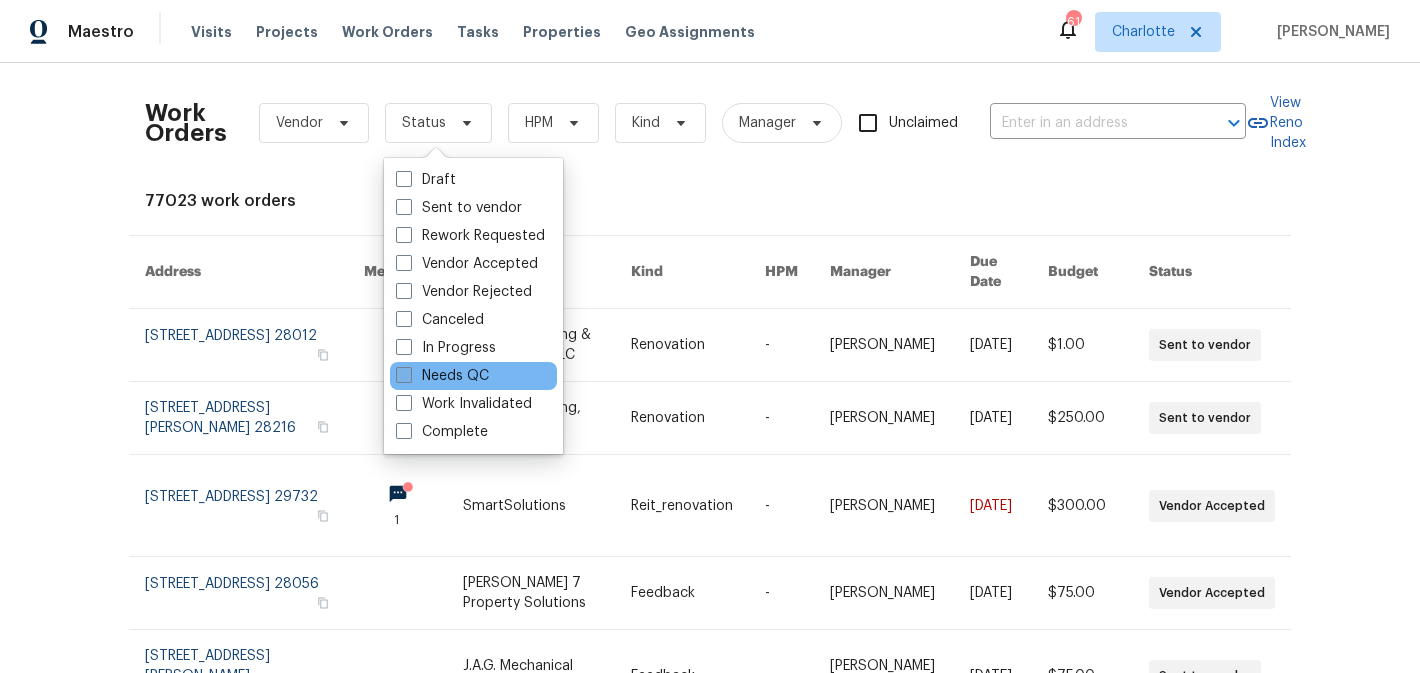 click on "Needs QC" at bounding box center (442, 376) 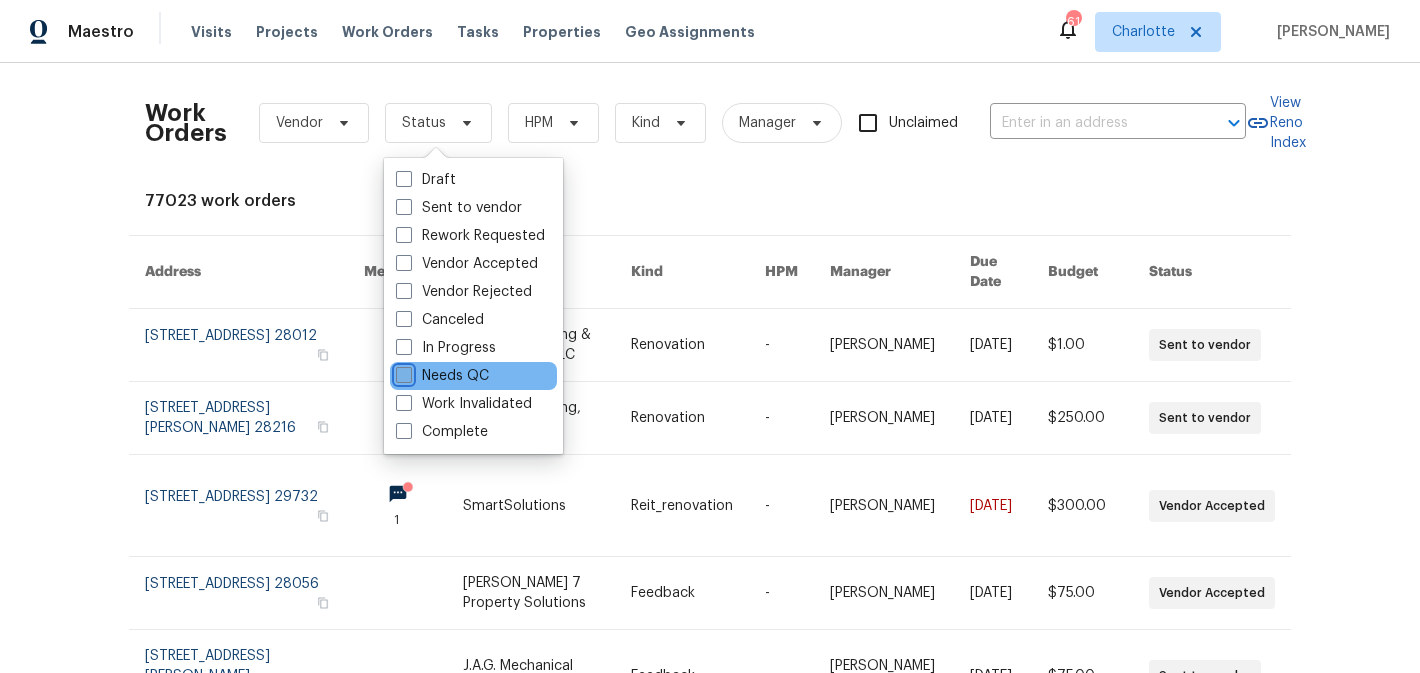 click on "Needs QC" at bounding box center (402, 372) 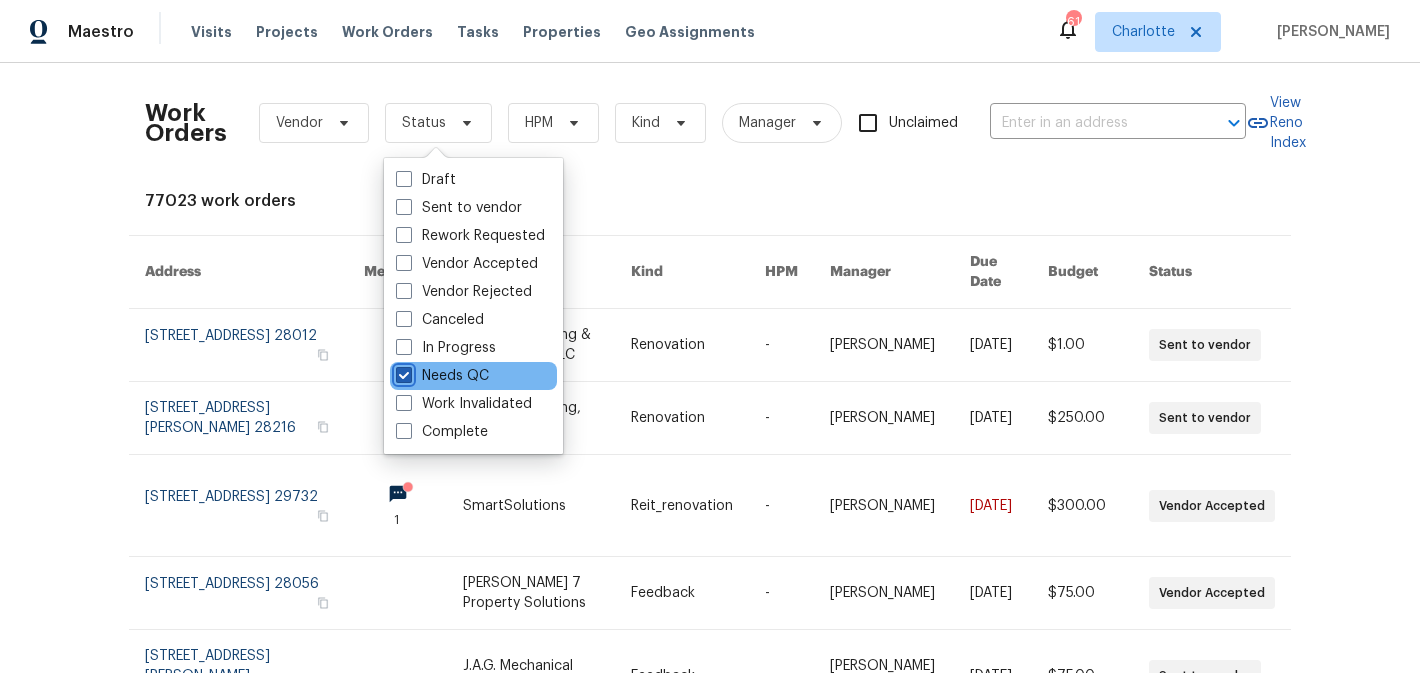 checkbox on "true" 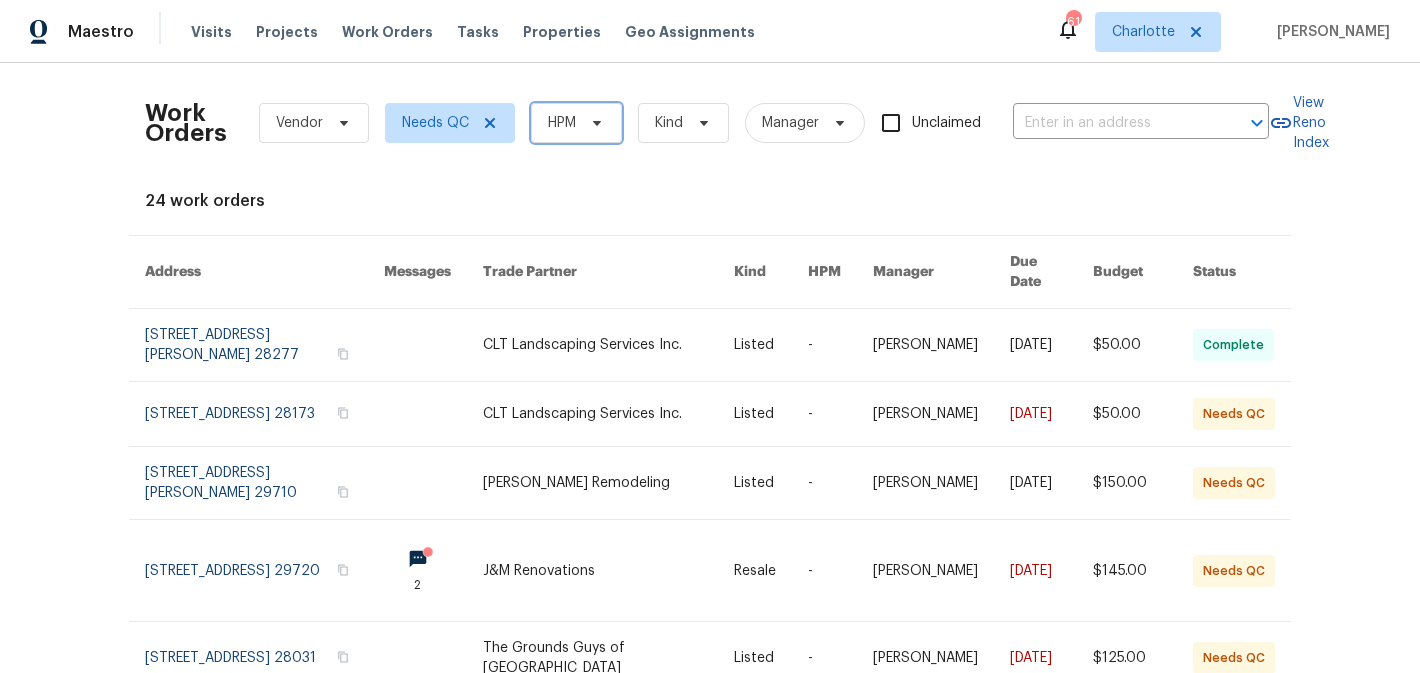 click 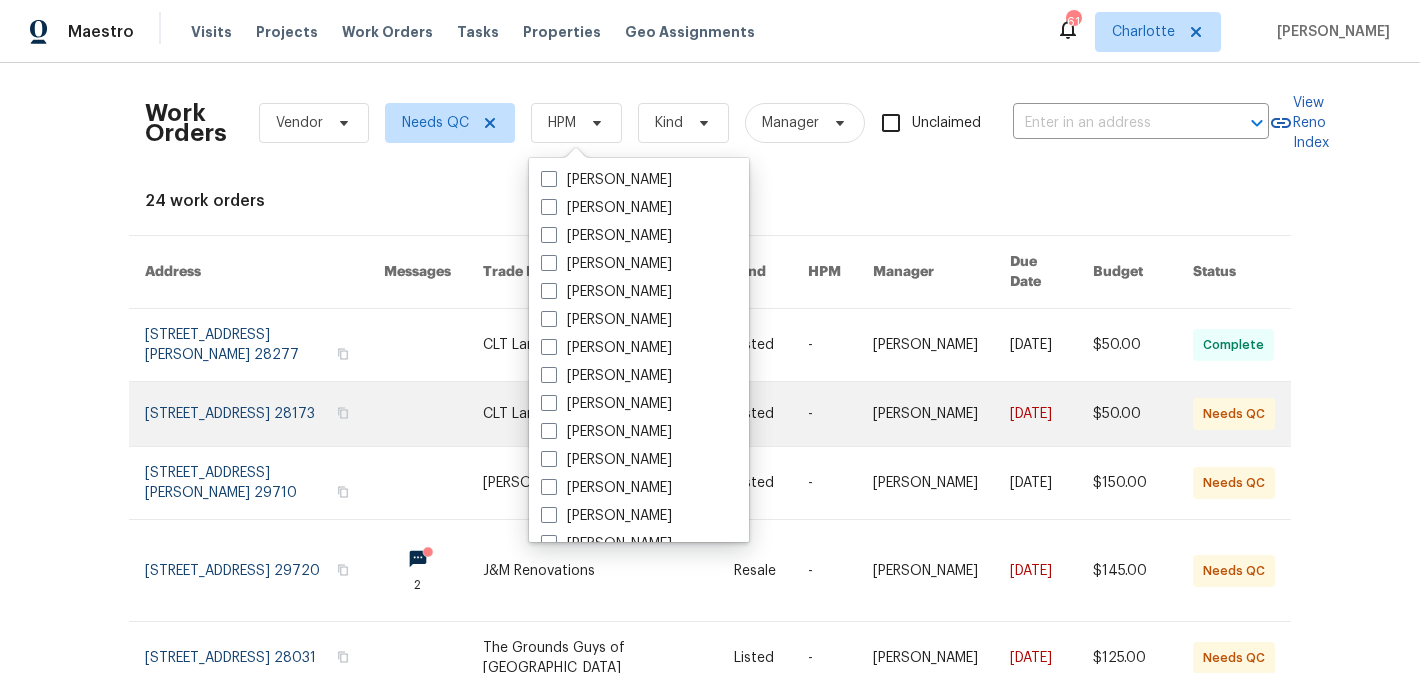 click at bounding box center (417, 414) 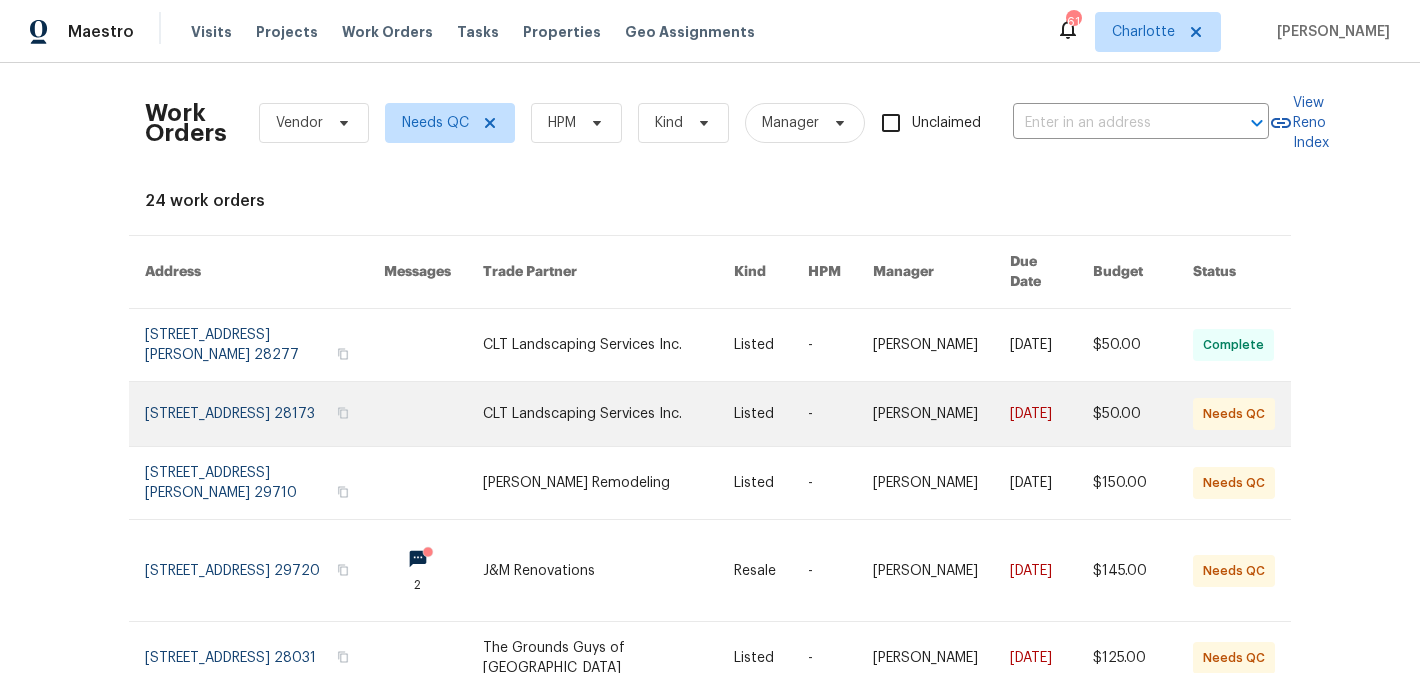 click at bounding box center (433, 414) 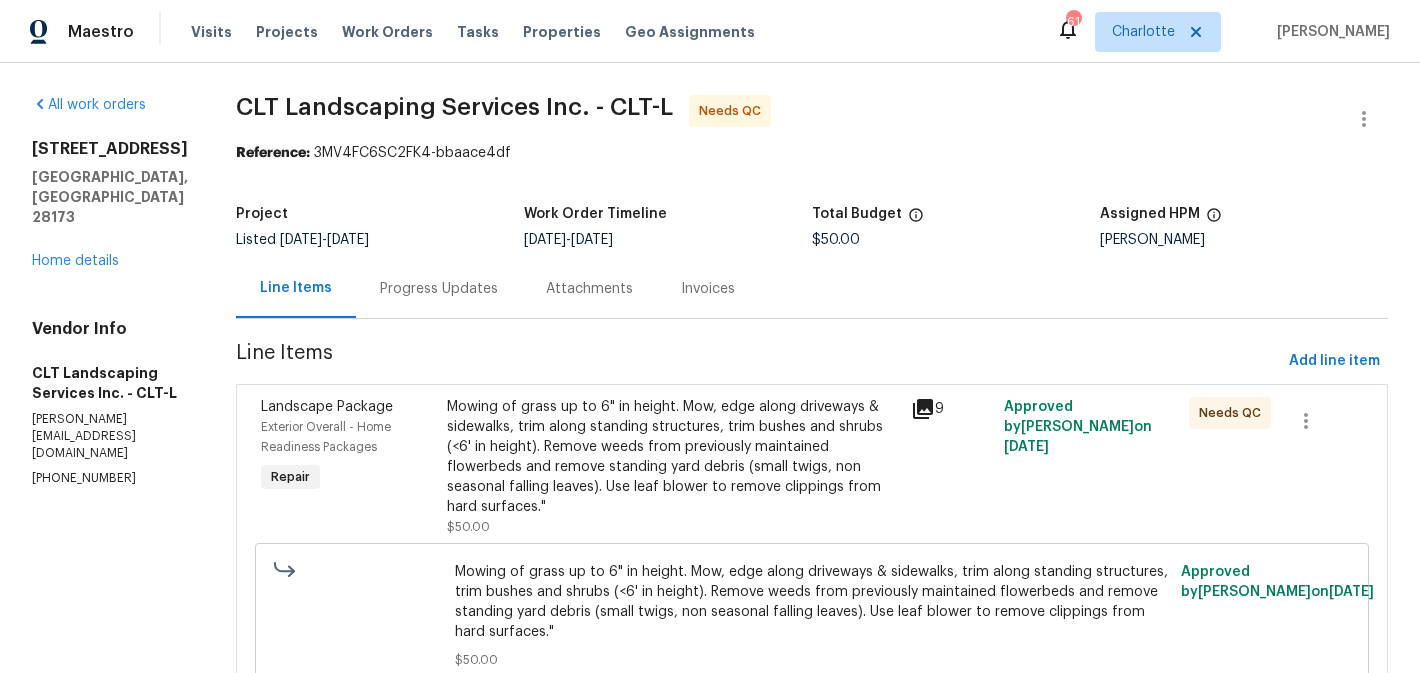 click on "Mowing of grass up to 6" in height. Mow, edge along driveways & sidewalks, trim along standing structures, trim bushes and shrubs (<6' in height). Remove weeds from previously maintained flowerbeds and remove standing yard debris (small twigs, non seasonal falling leaves).  Use leaf blower to remove clippings from hard surfaces."" at bounding box center [673, 457] 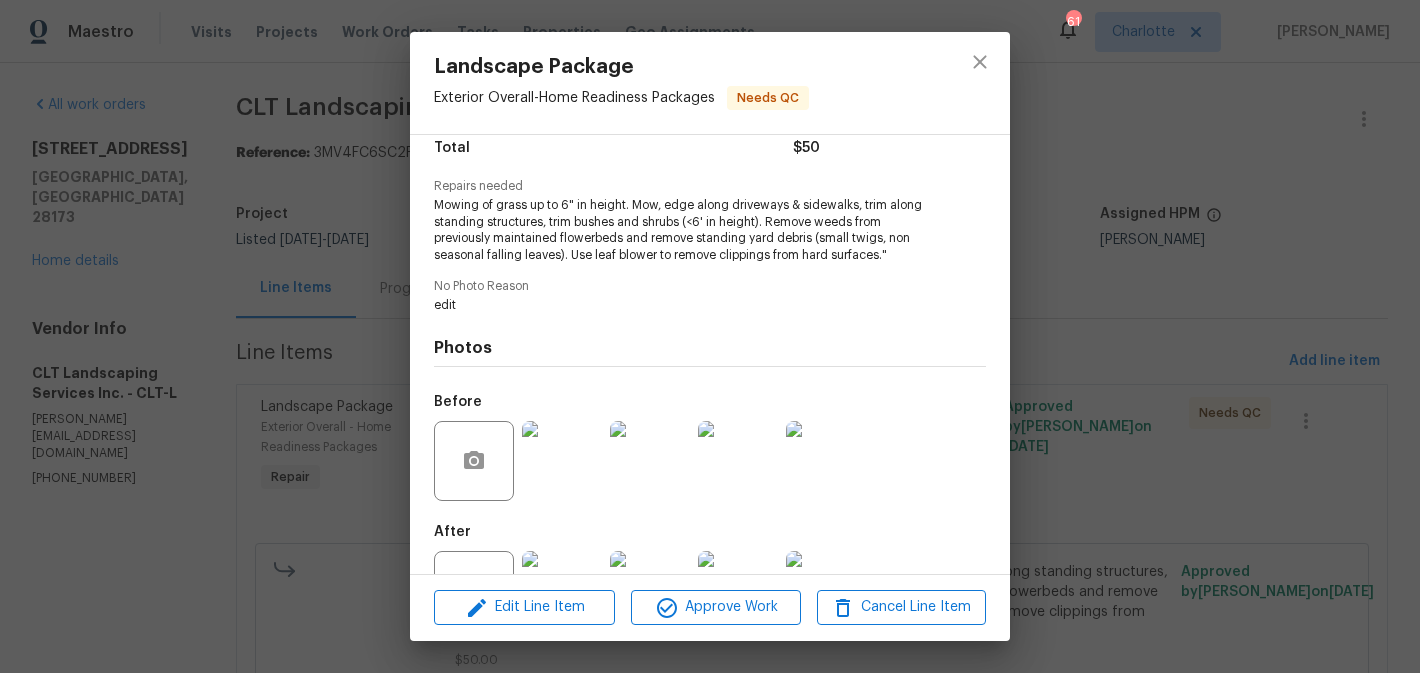 scroll, scrollTop: 248, scrollLeft: 0, axis: vertical 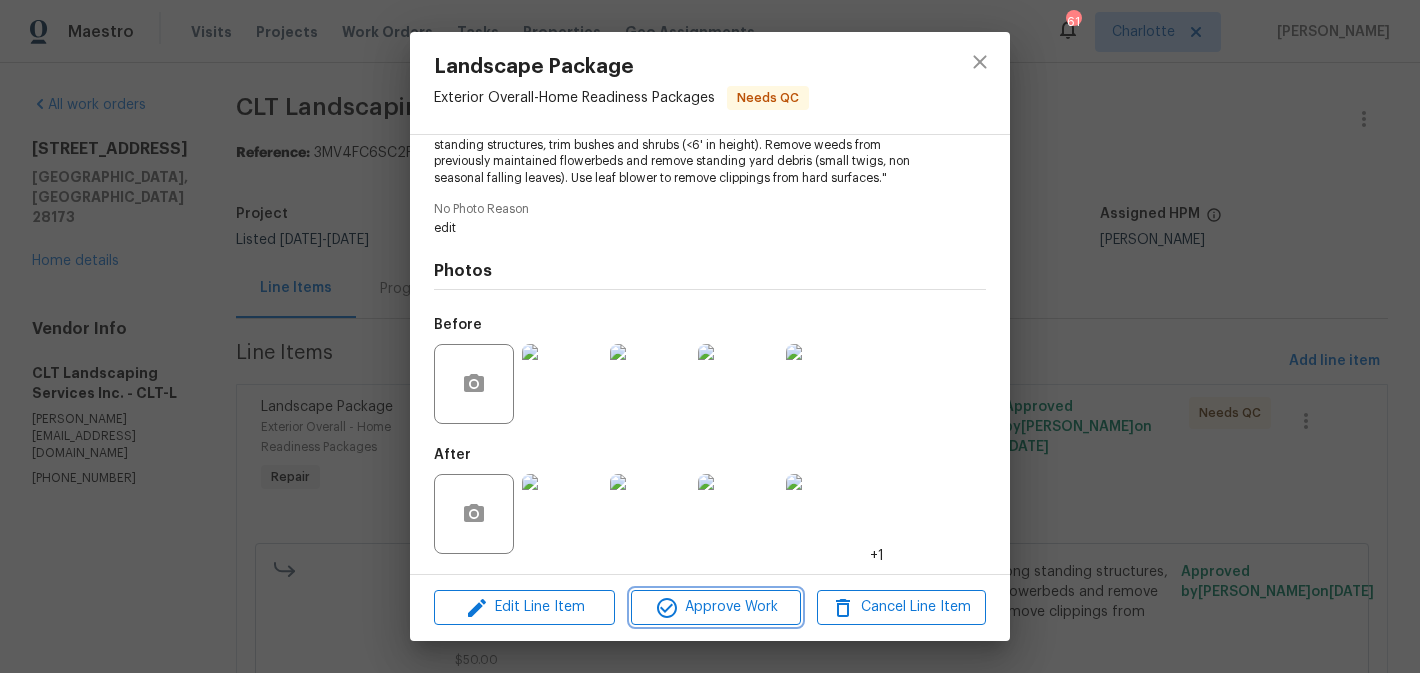 click on "Approve Work" at bounding box center (715, 607) 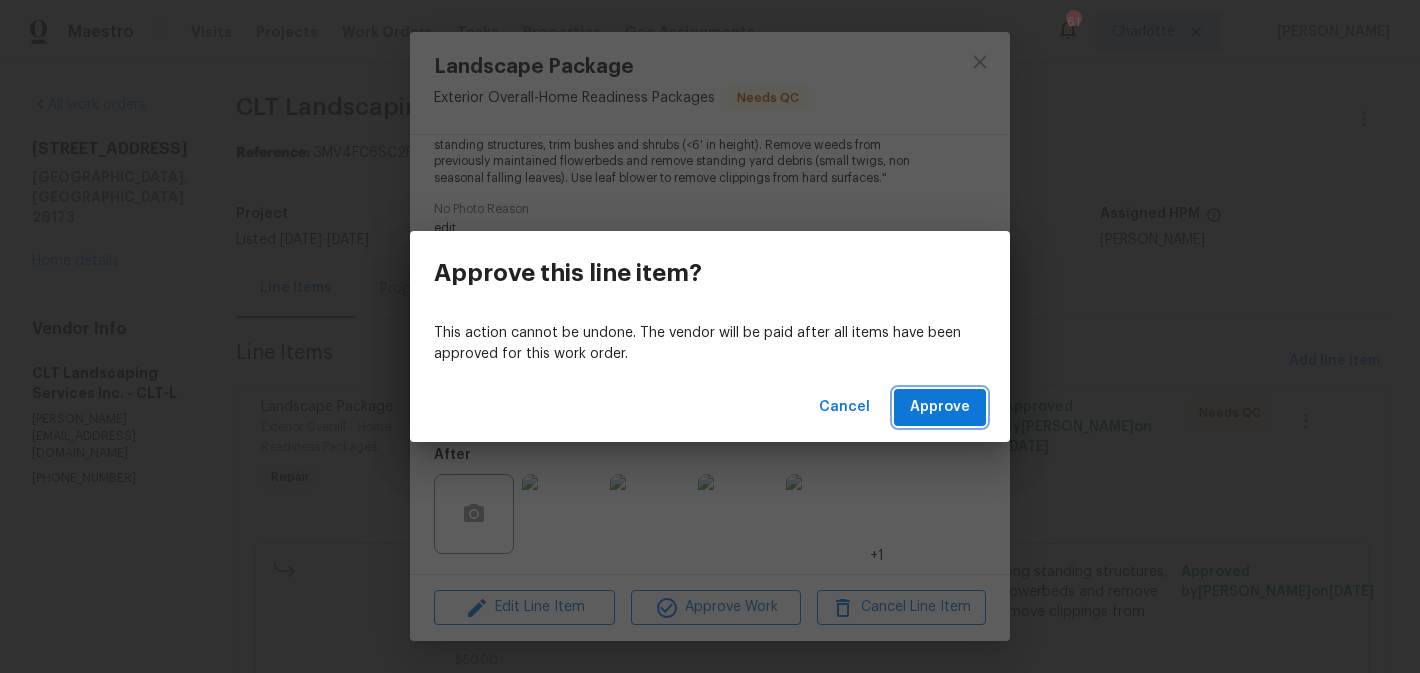 click on "Approve" at bounding box center (940, 407) 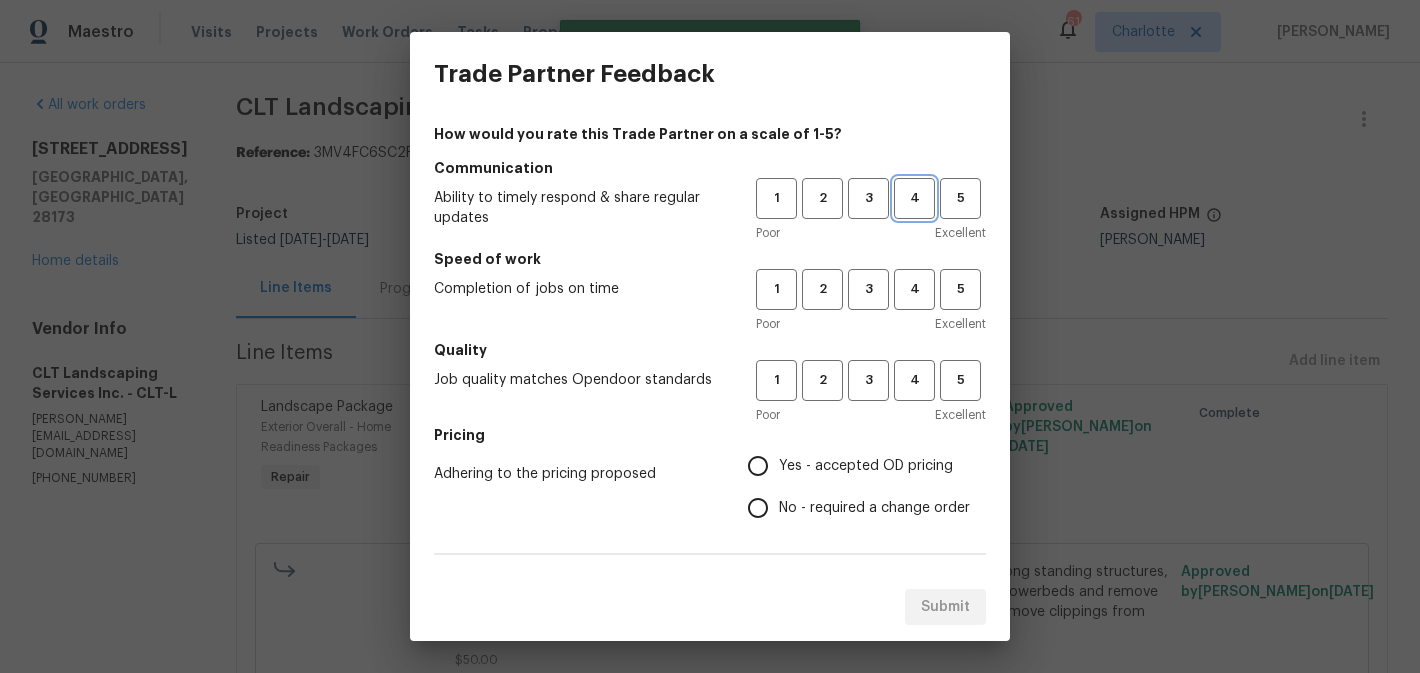 click on "4" at bounding box center (914, 198) 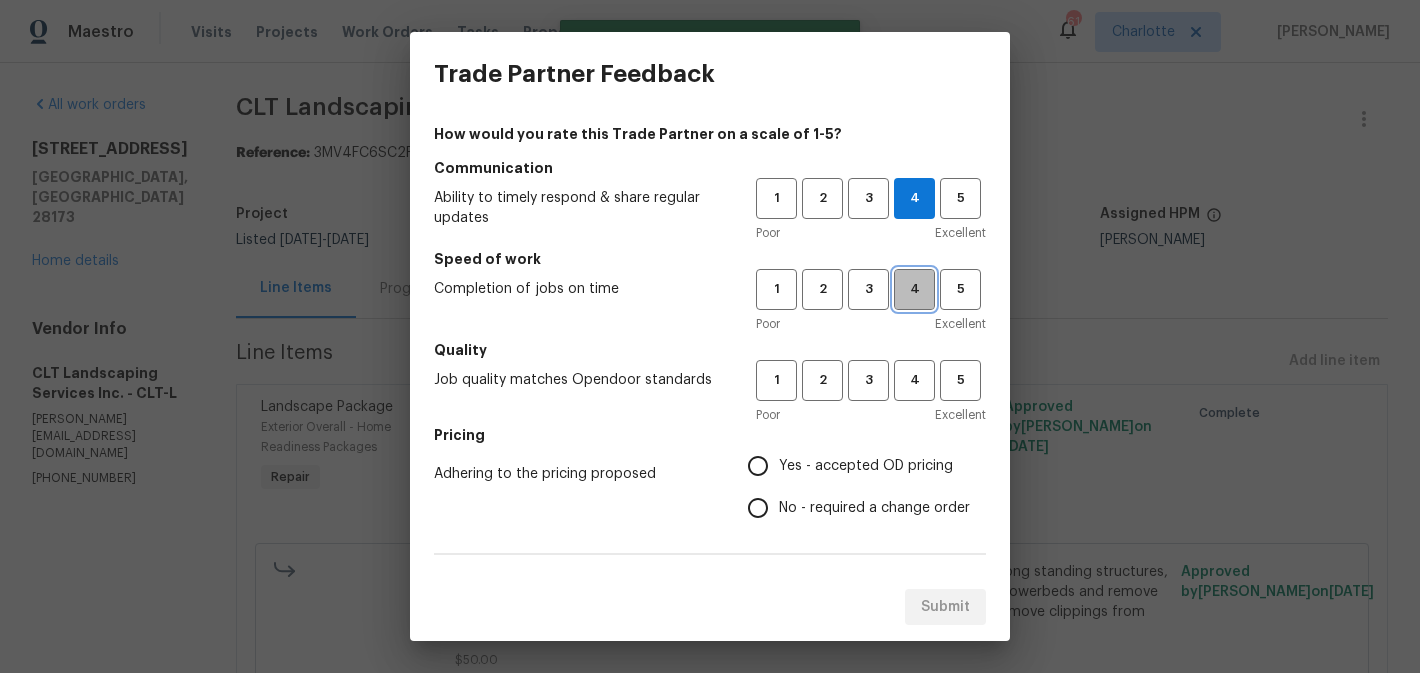 click on "4" at bounding box center (914, 289) 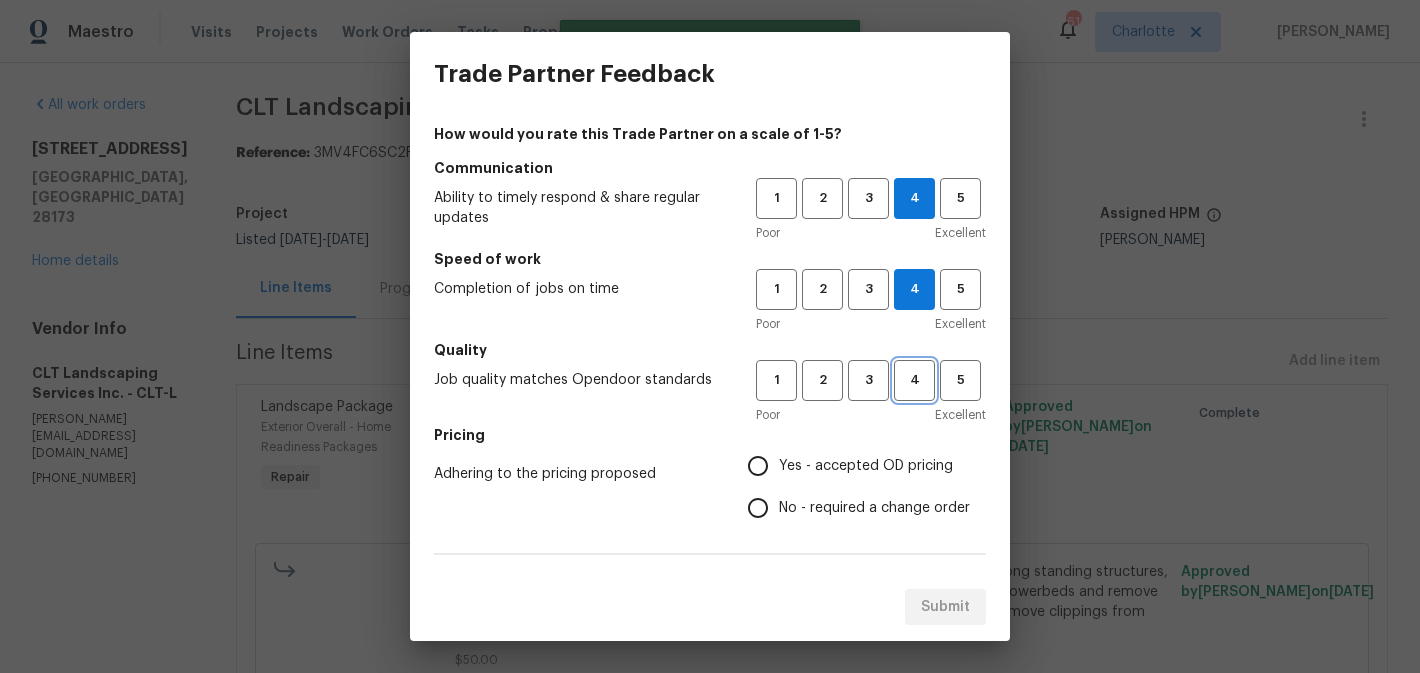 click on "4" at bounding box center [914, 380] 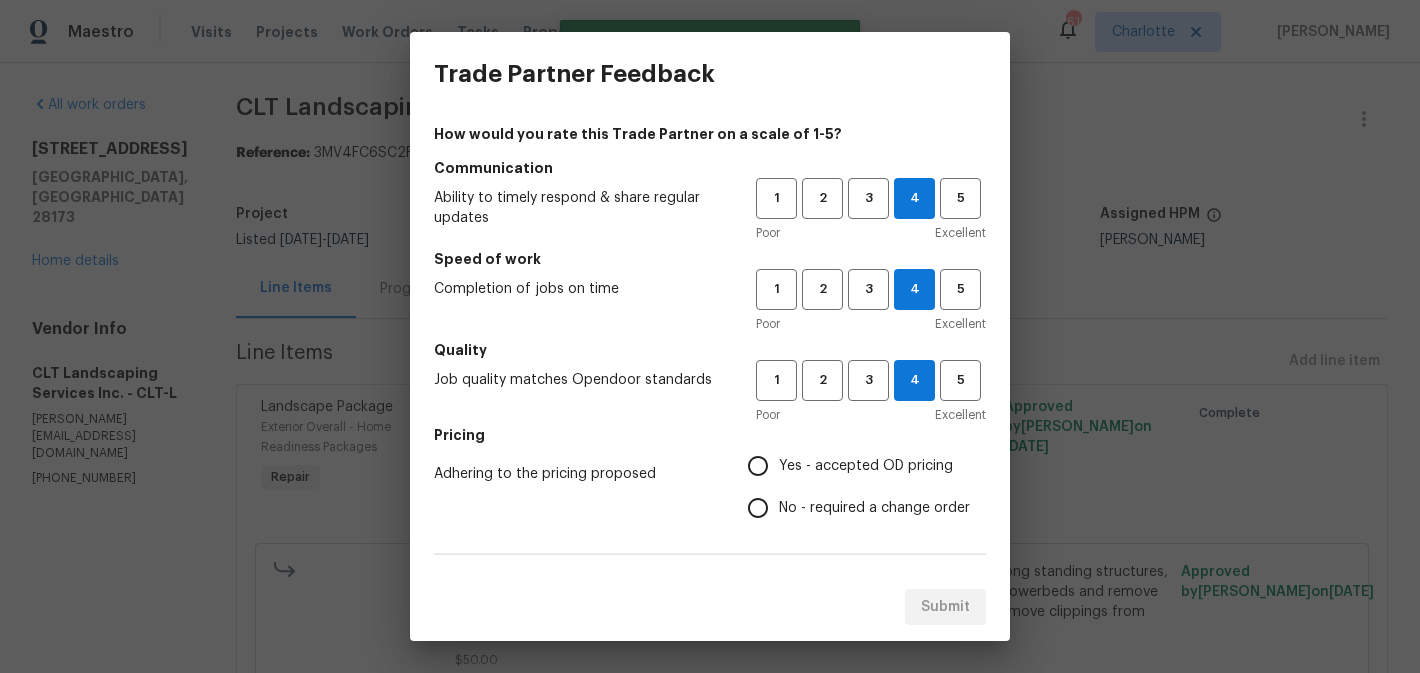 click on "Yes - accepted OD pricing" at bounding box center [866, 466] 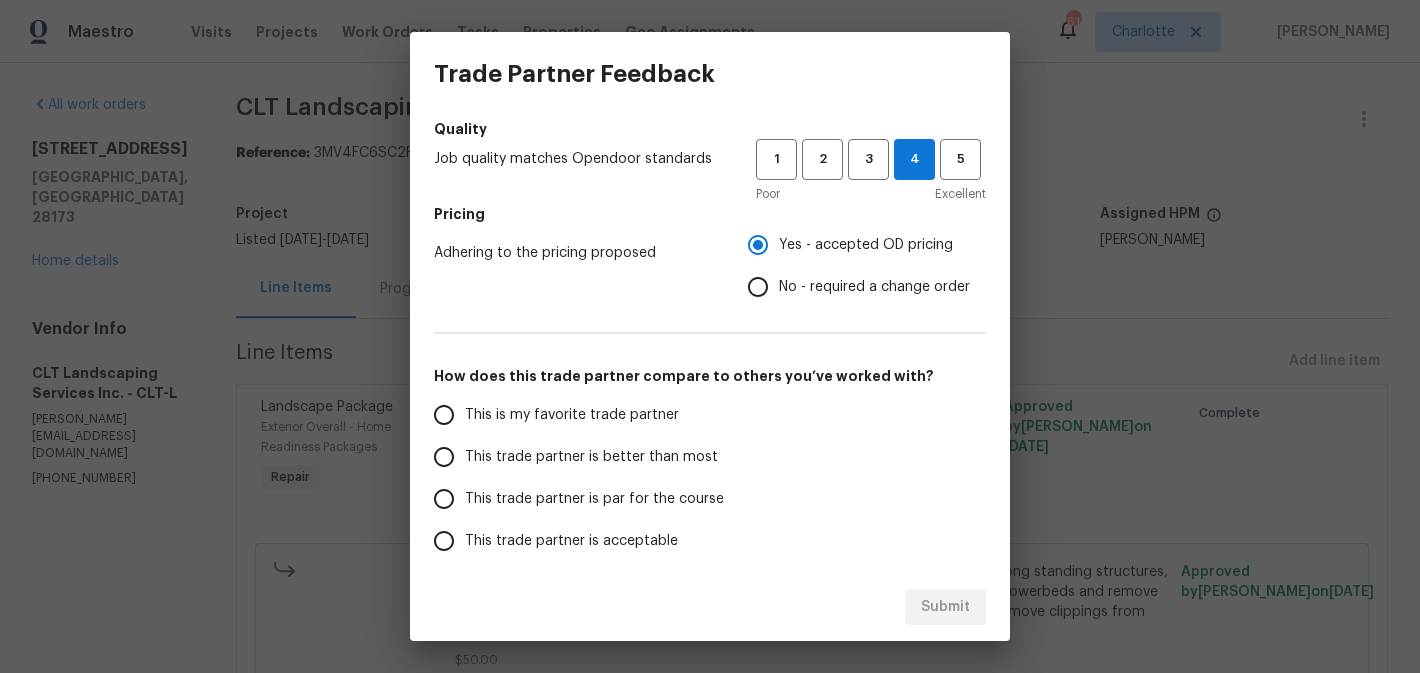 scroll, scrollTop: 342, scrollLeft: 0, axis: vertical 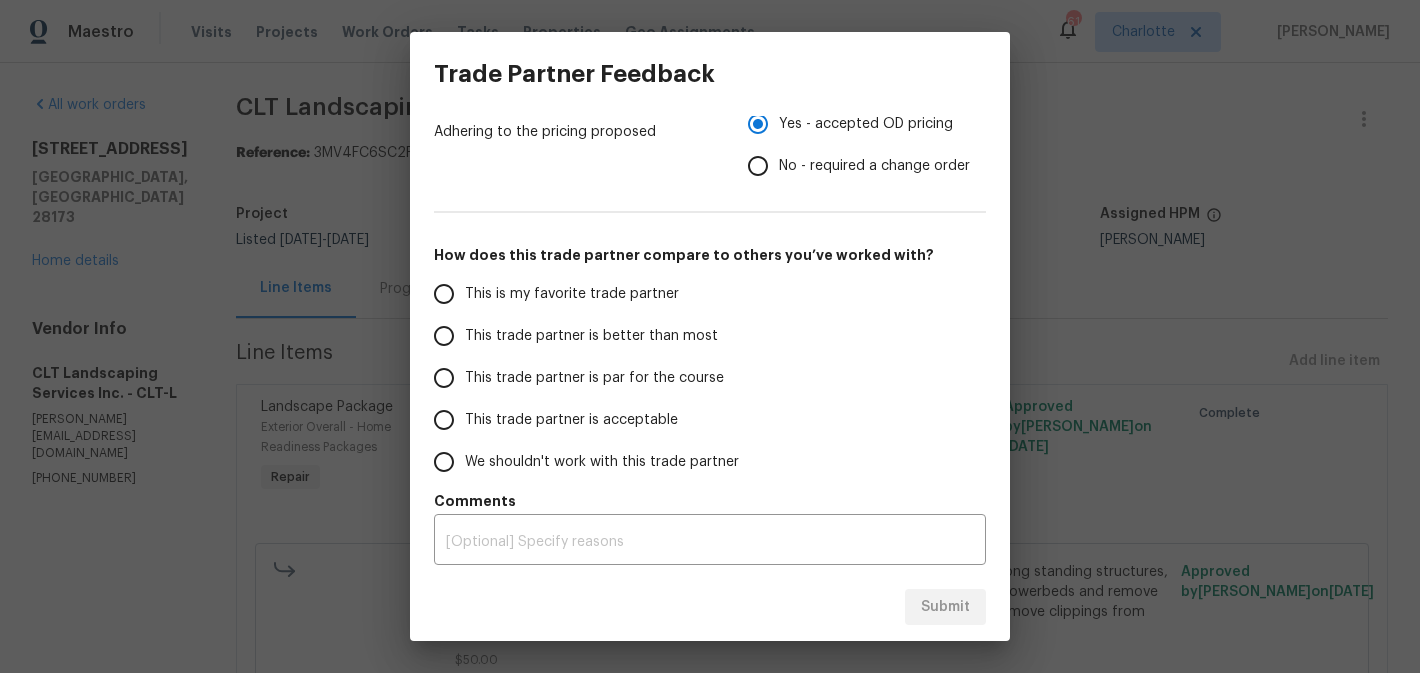 click on "This trade partner is better than most" at bounding box center [591, 336] 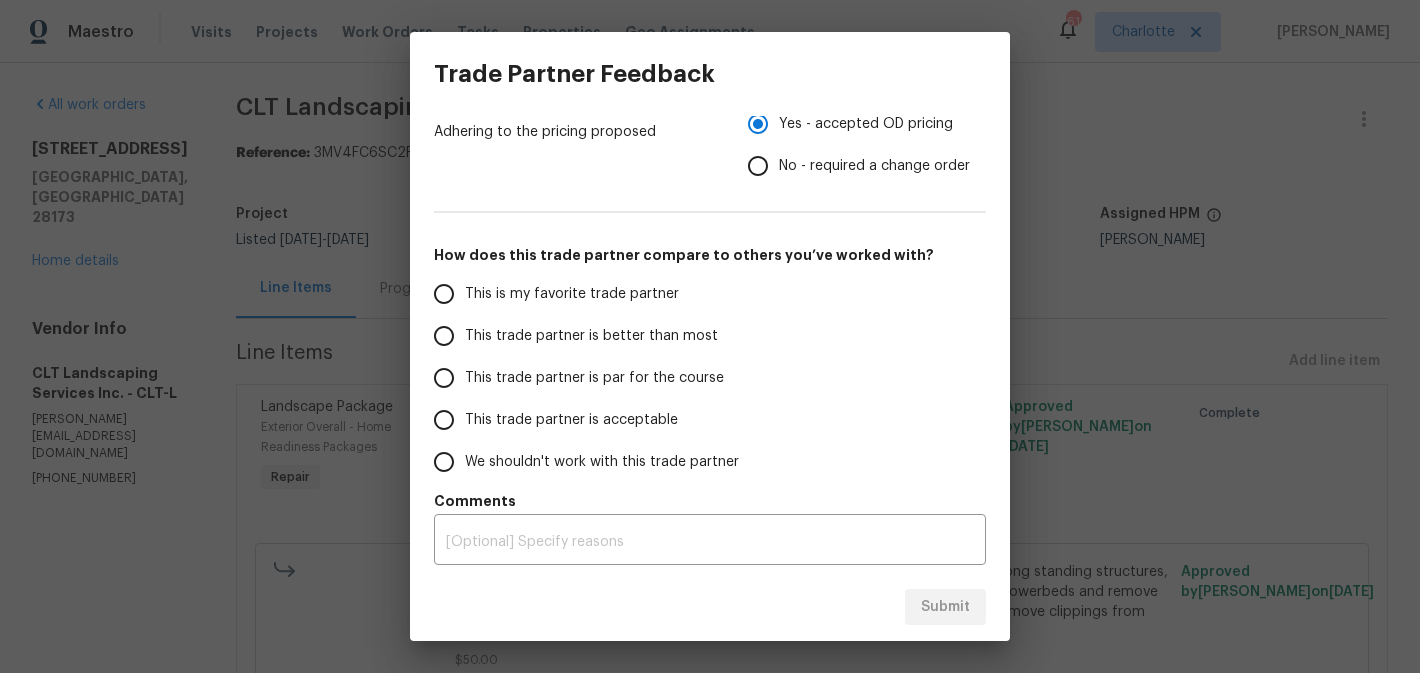 click on "This trade partner is better than most" at bounding box center [444, 336] 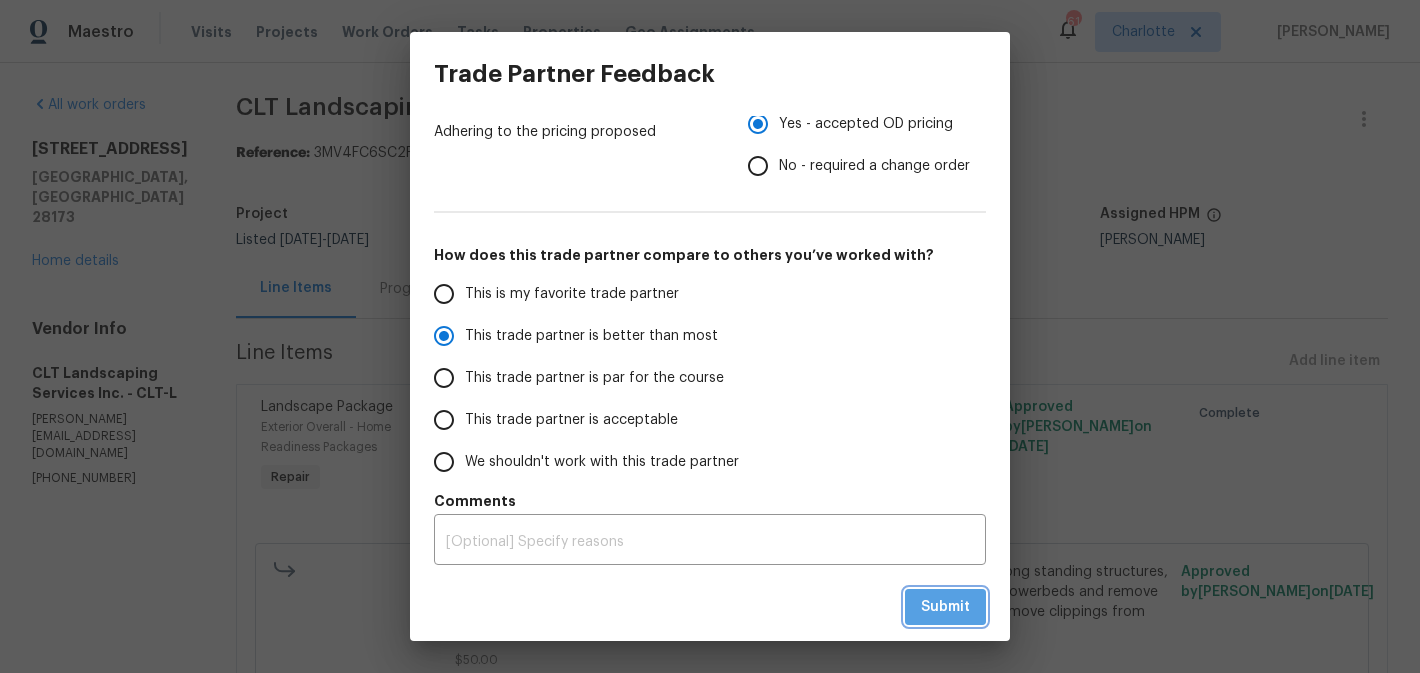 click on "Submit" at bounding box center (945, 607) 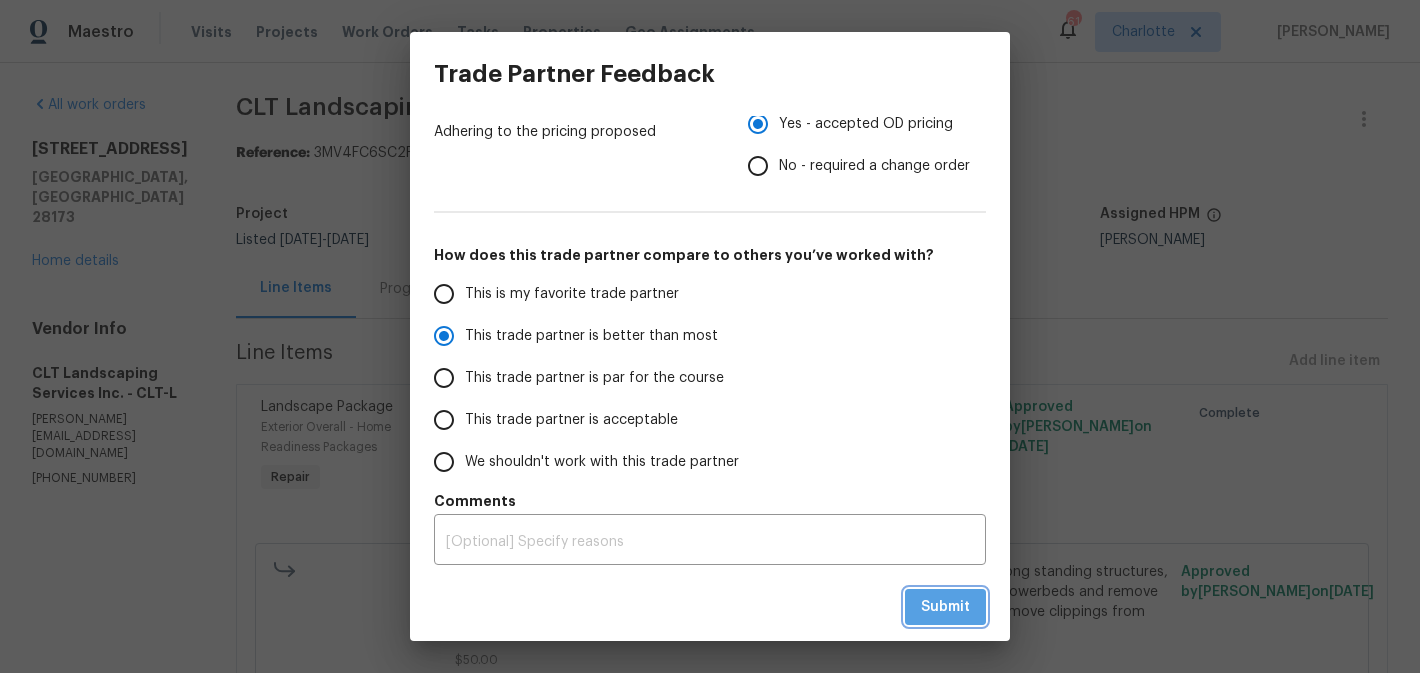 radio on "true" 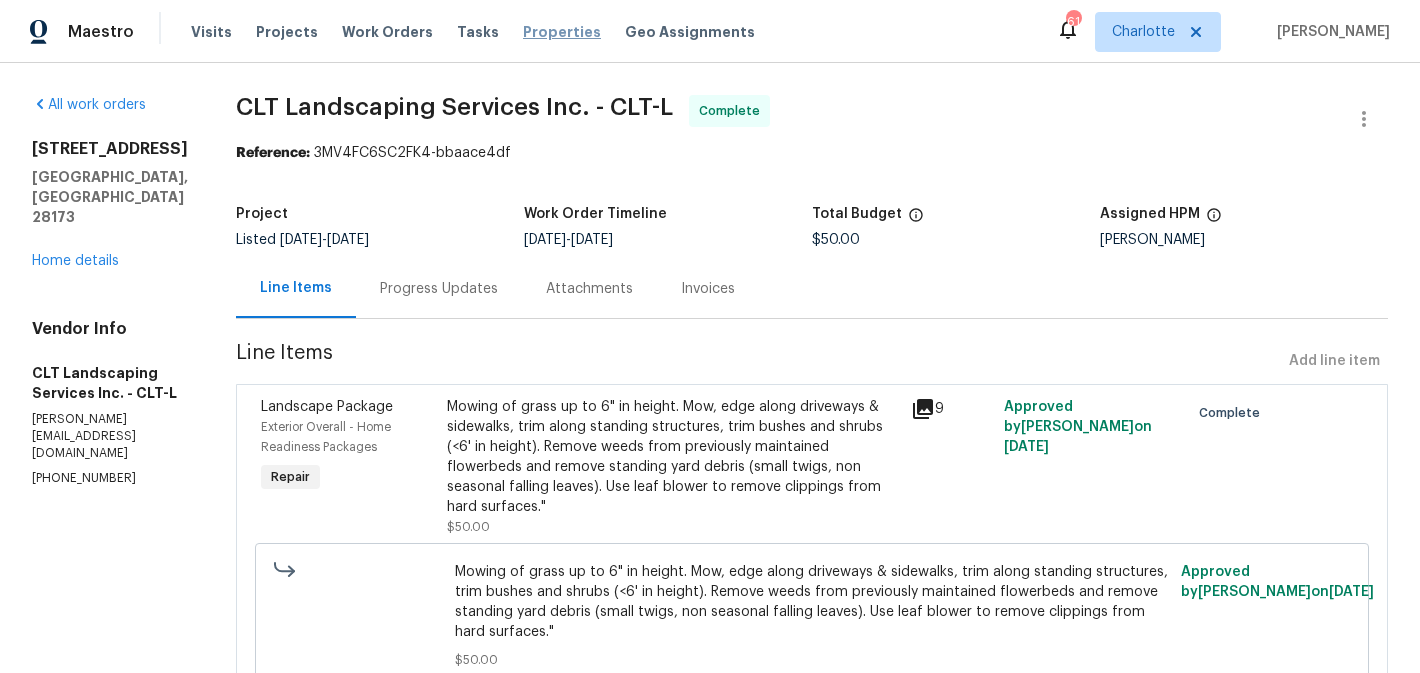 click on "Properties" at bounding box center [562, 32] 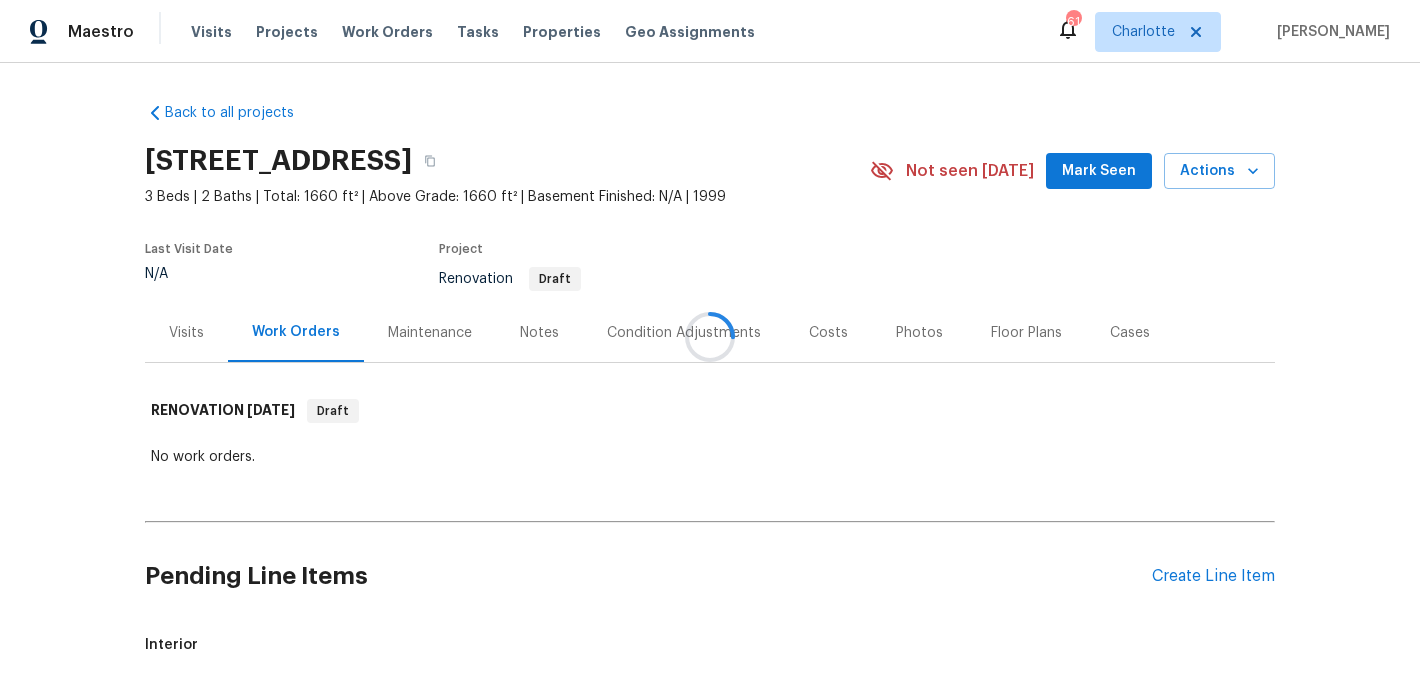 scroll, scrollTop: 0, scrollLeft: 0, axis: both 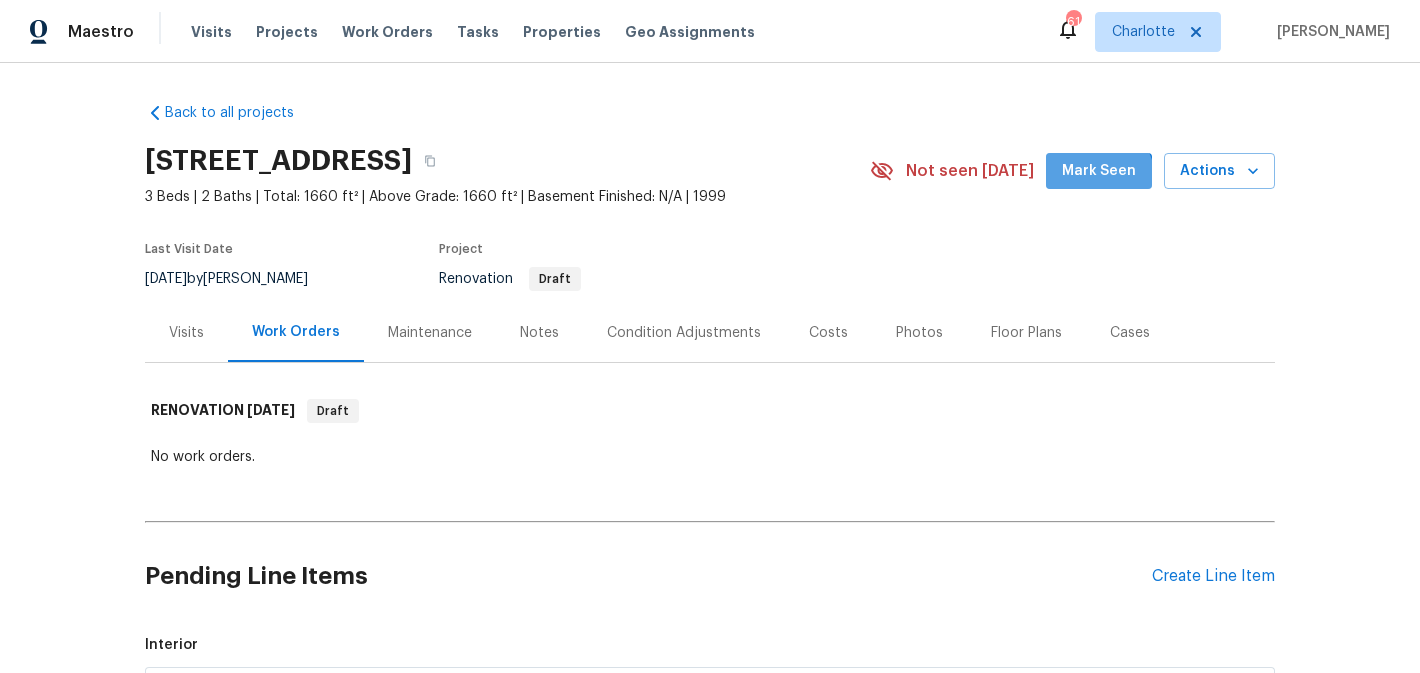 click on "Mark Seen" at bounding box center [1099, 171] 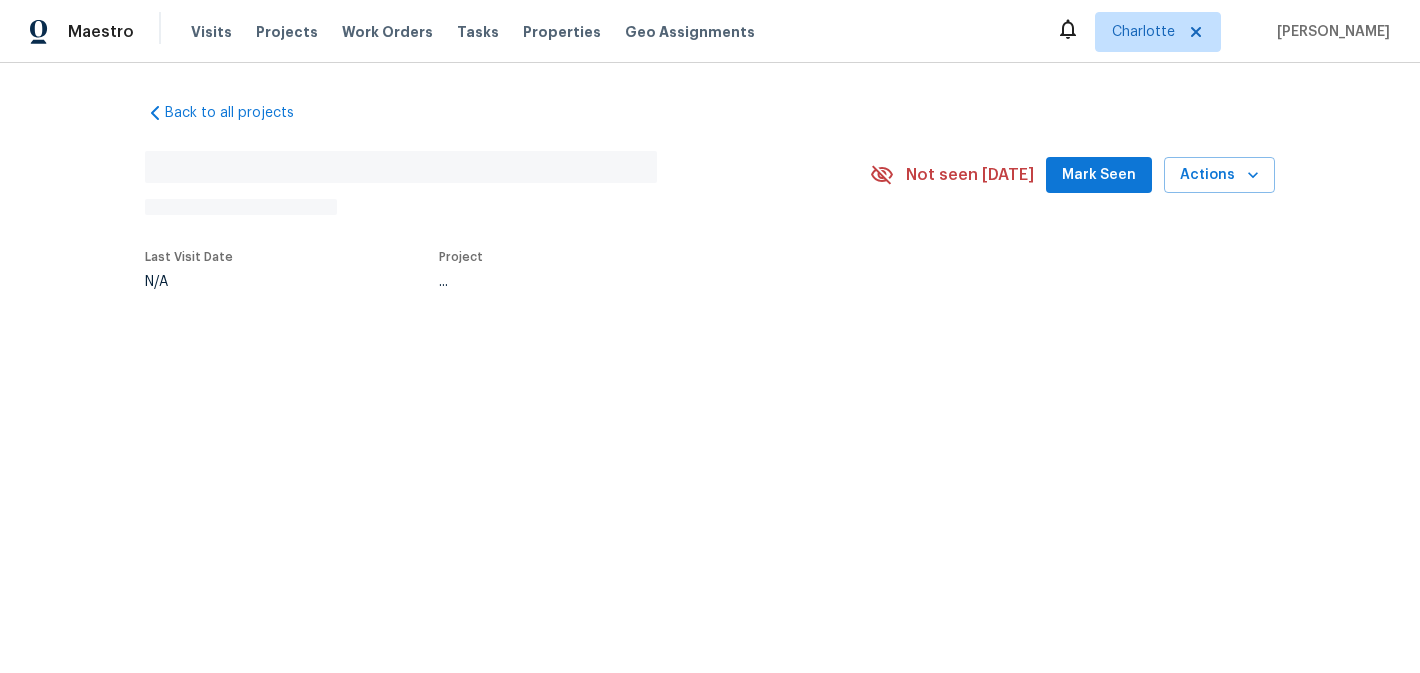 scroll, scrollTop: 0, scrollLeft: 0, axis: both 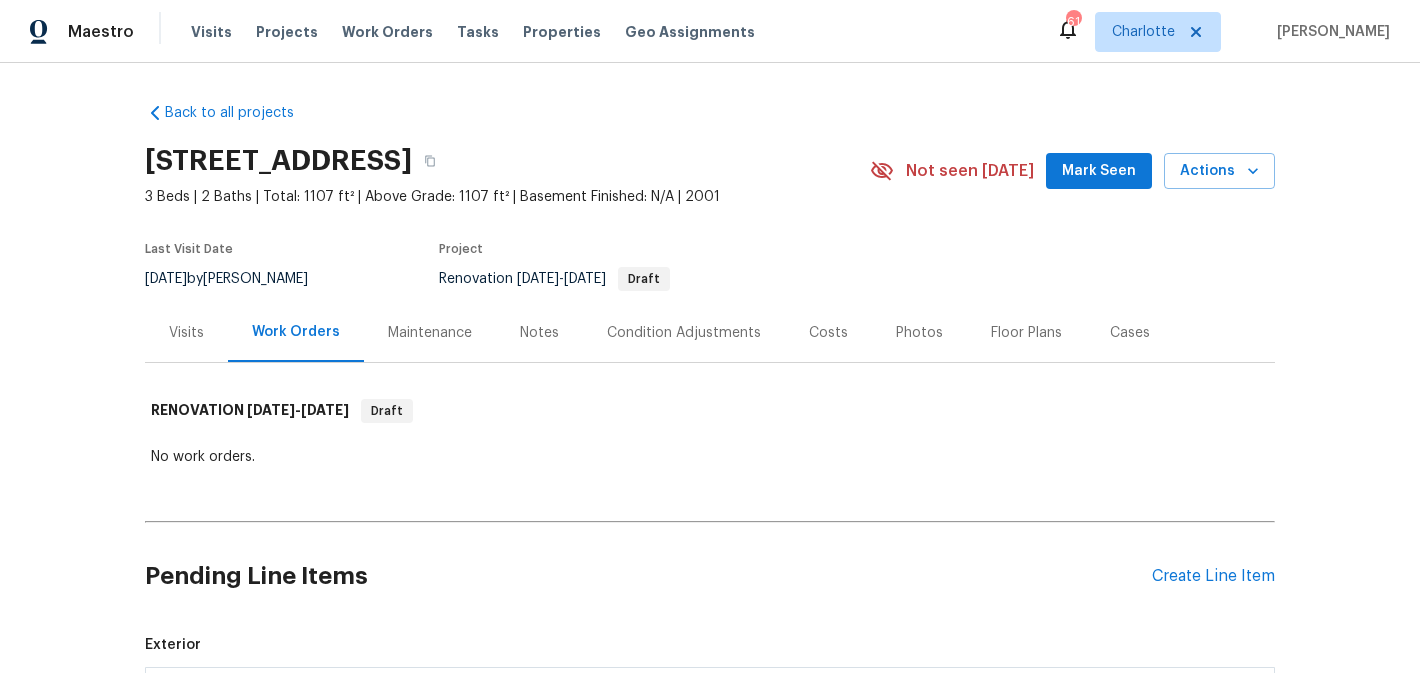 click on "Mark Seen" at bounding box center [1099, 171] 